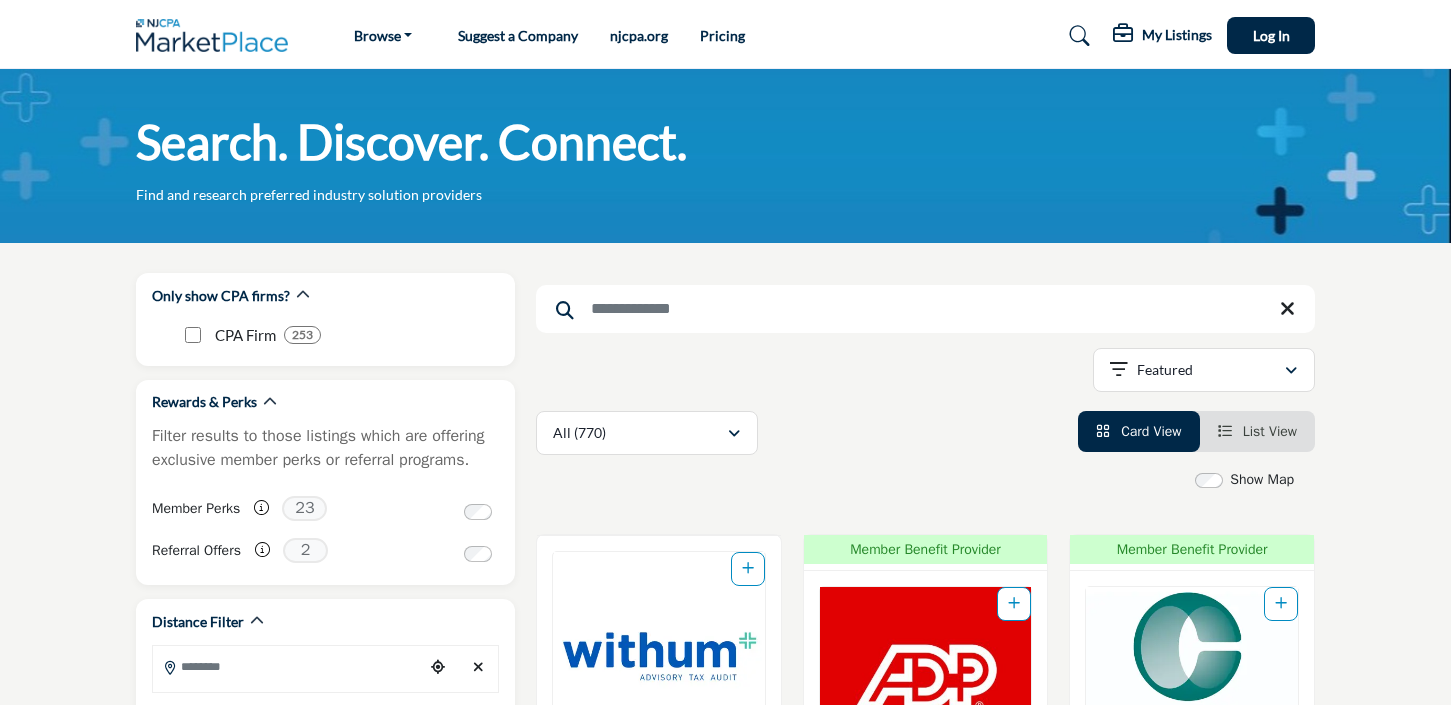 scroll, scrollTop: 0, scrollLeft: 0, axis: both 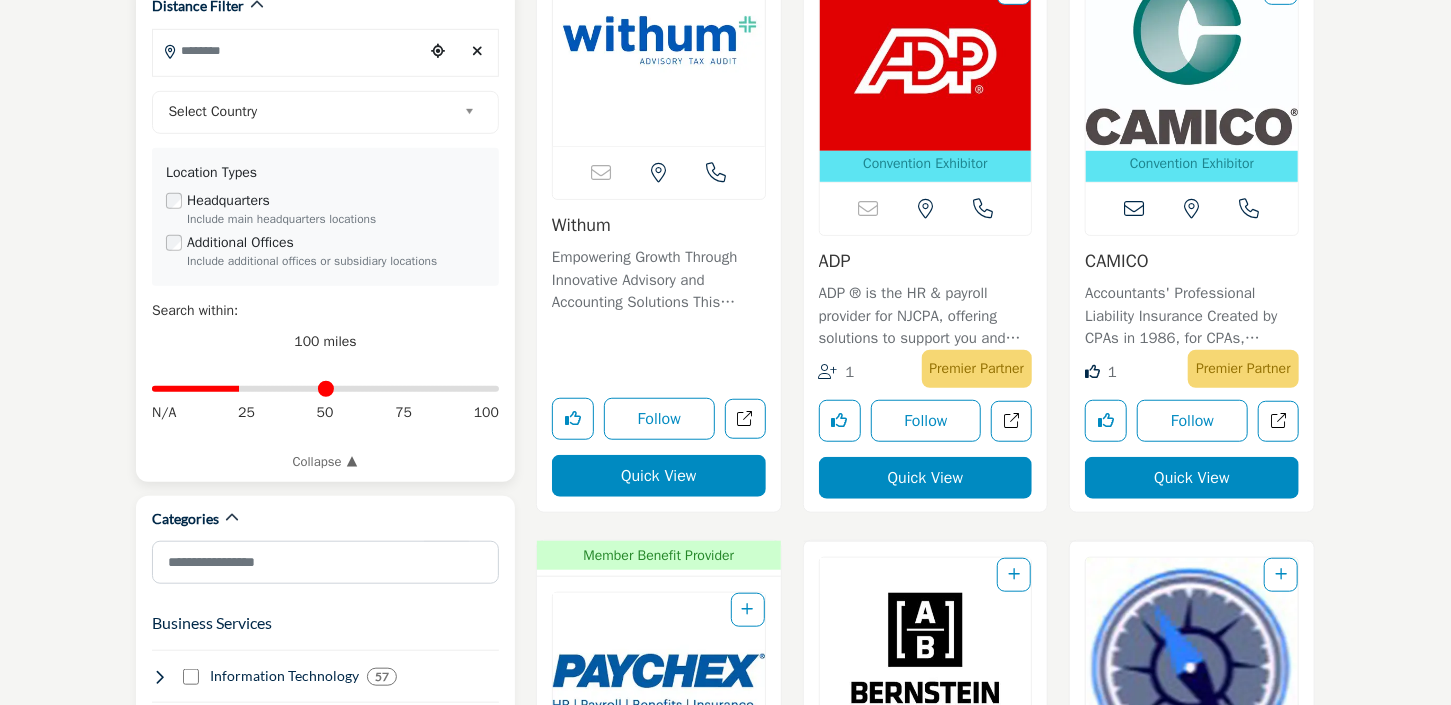 drag, startPoint x: 486, startPoint y: 384, endPoint x: 295, endPoint y: 168, distance: 288.33487 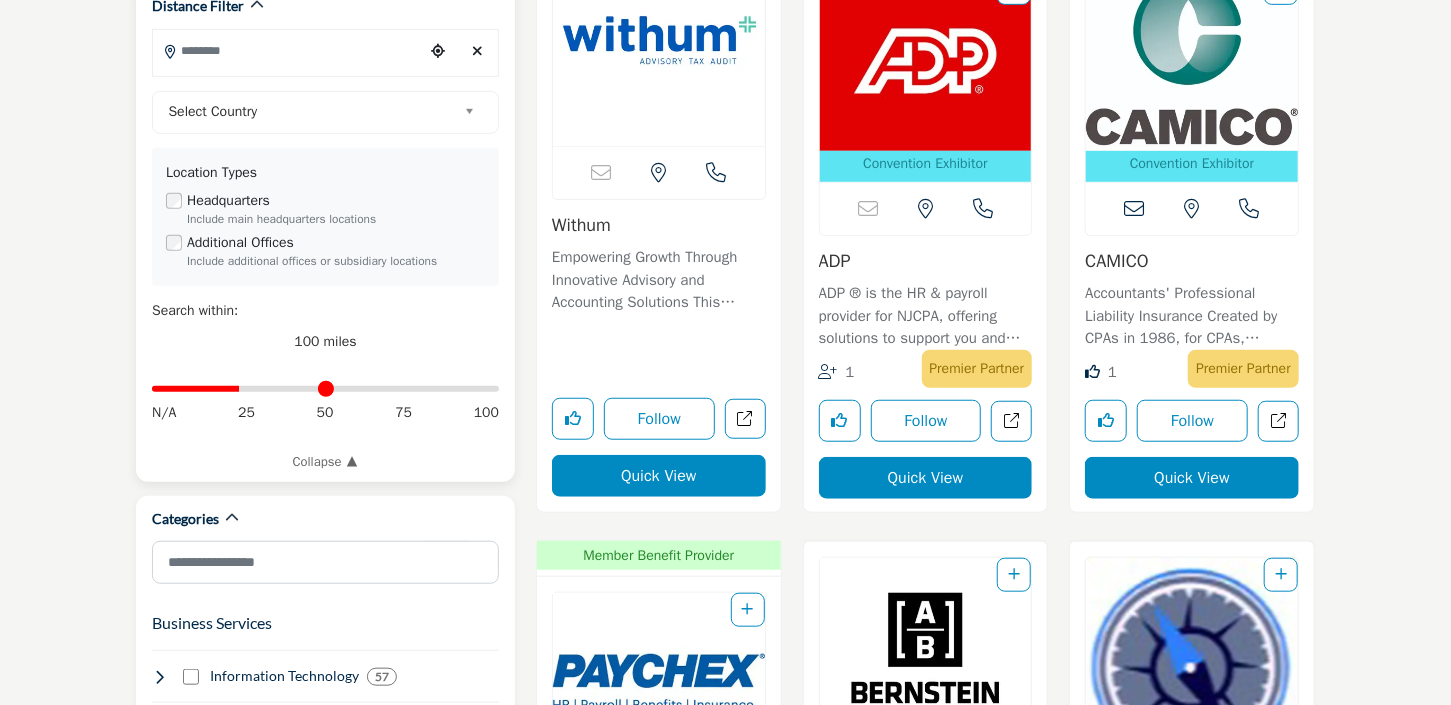 type on "**" 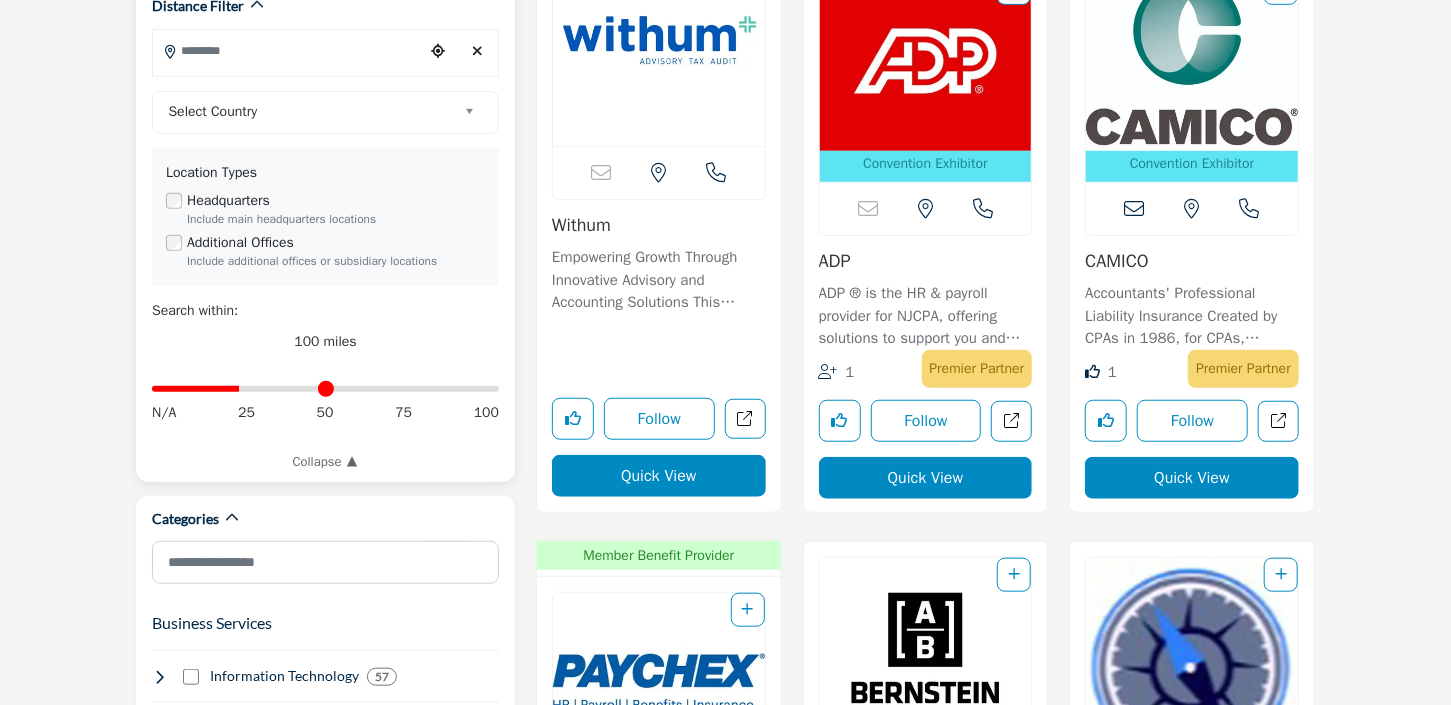 click on "Distance in miles" at bounding box center (325, 389) 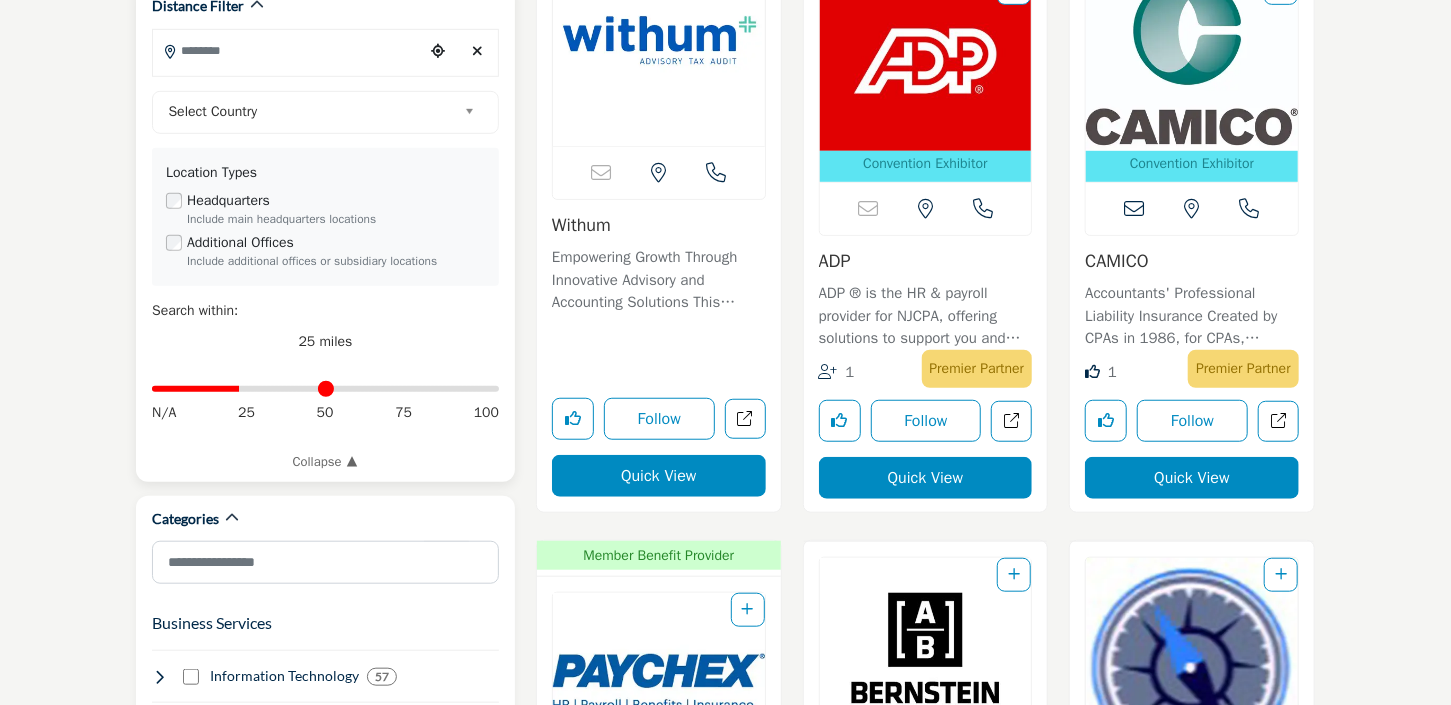 click at bounding box center (288, 50) 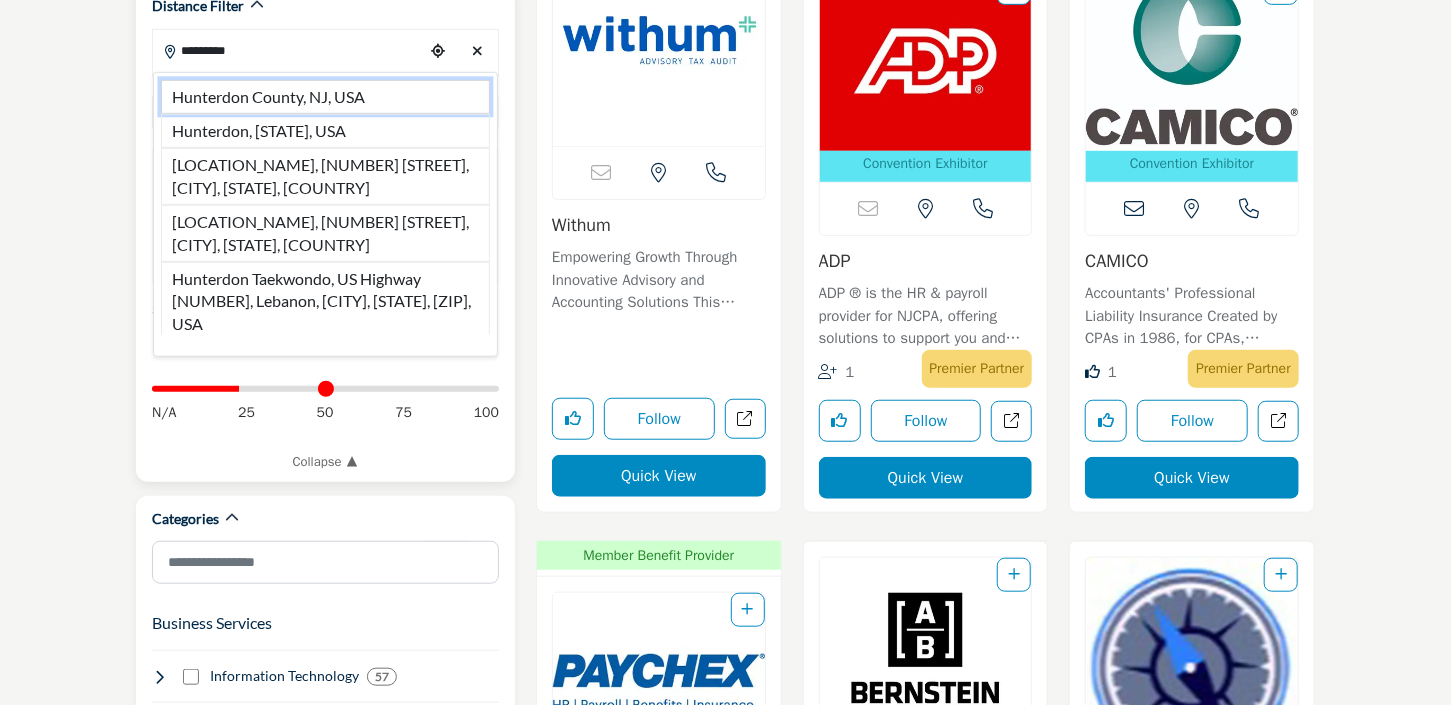 click on "Hunterdon County, NJ, USA" at bounding box center (325, 97) 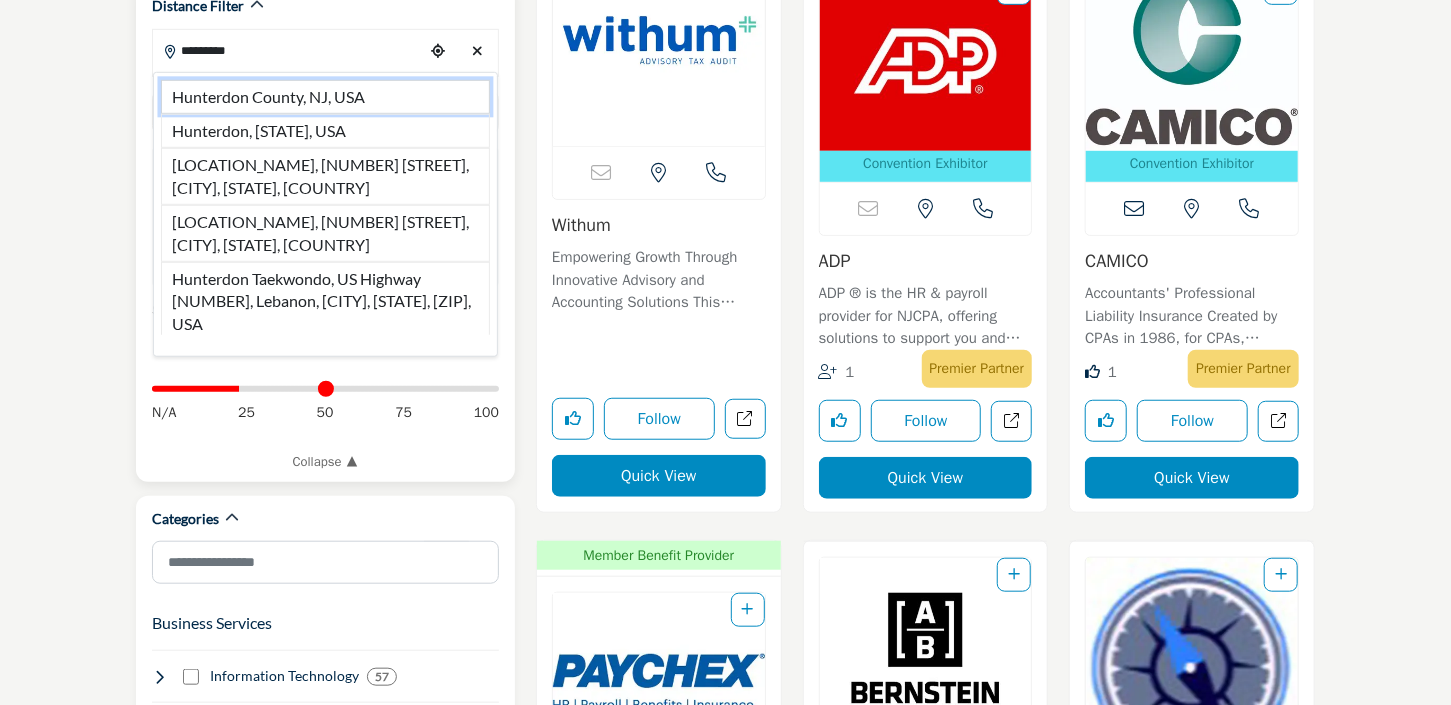 type on "**********" 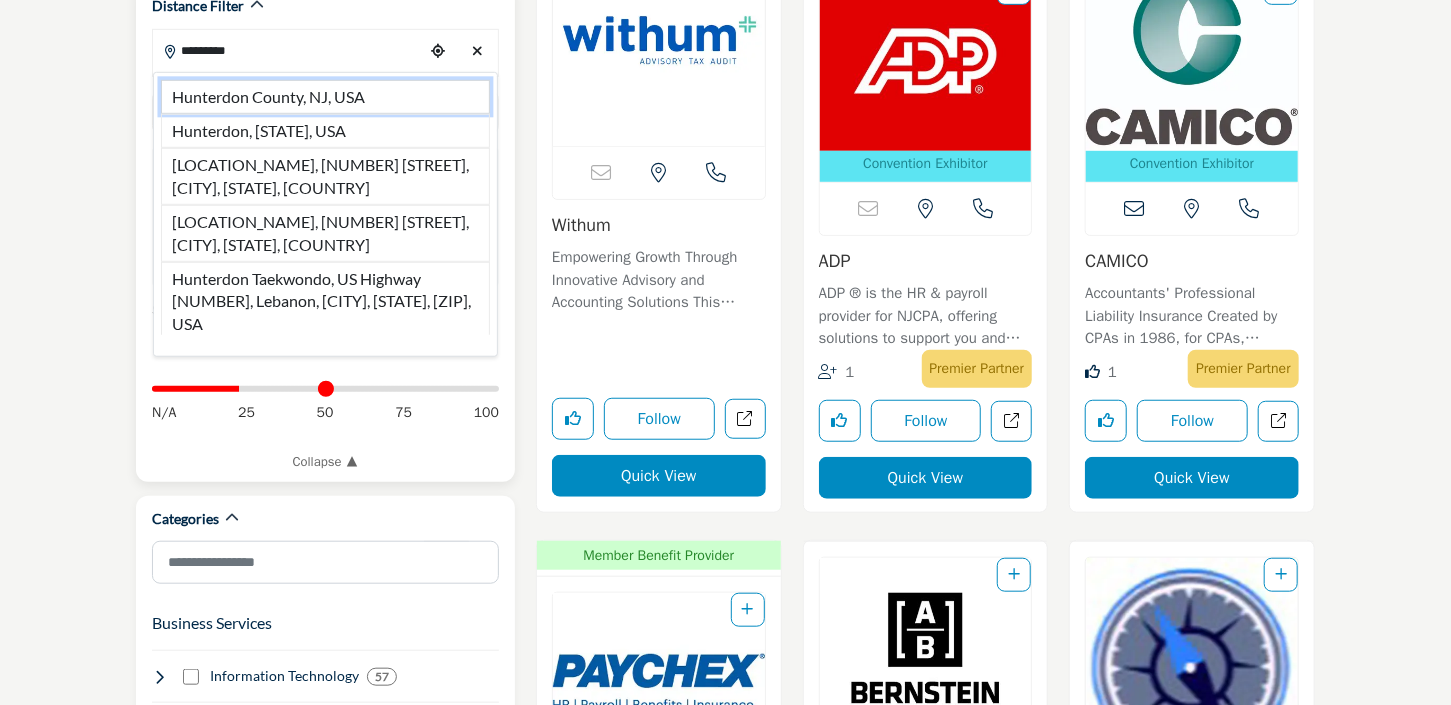 type on "***" 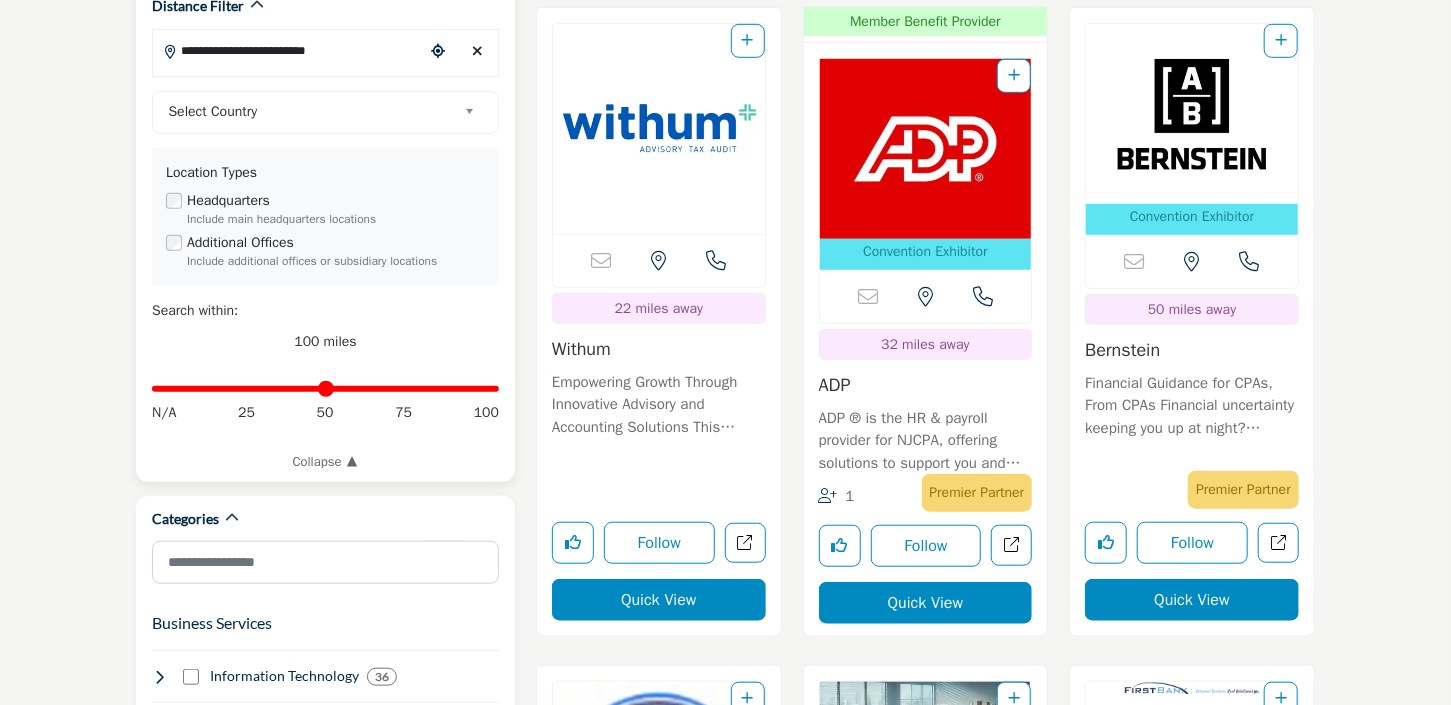 click at bounding box center (473, 112) 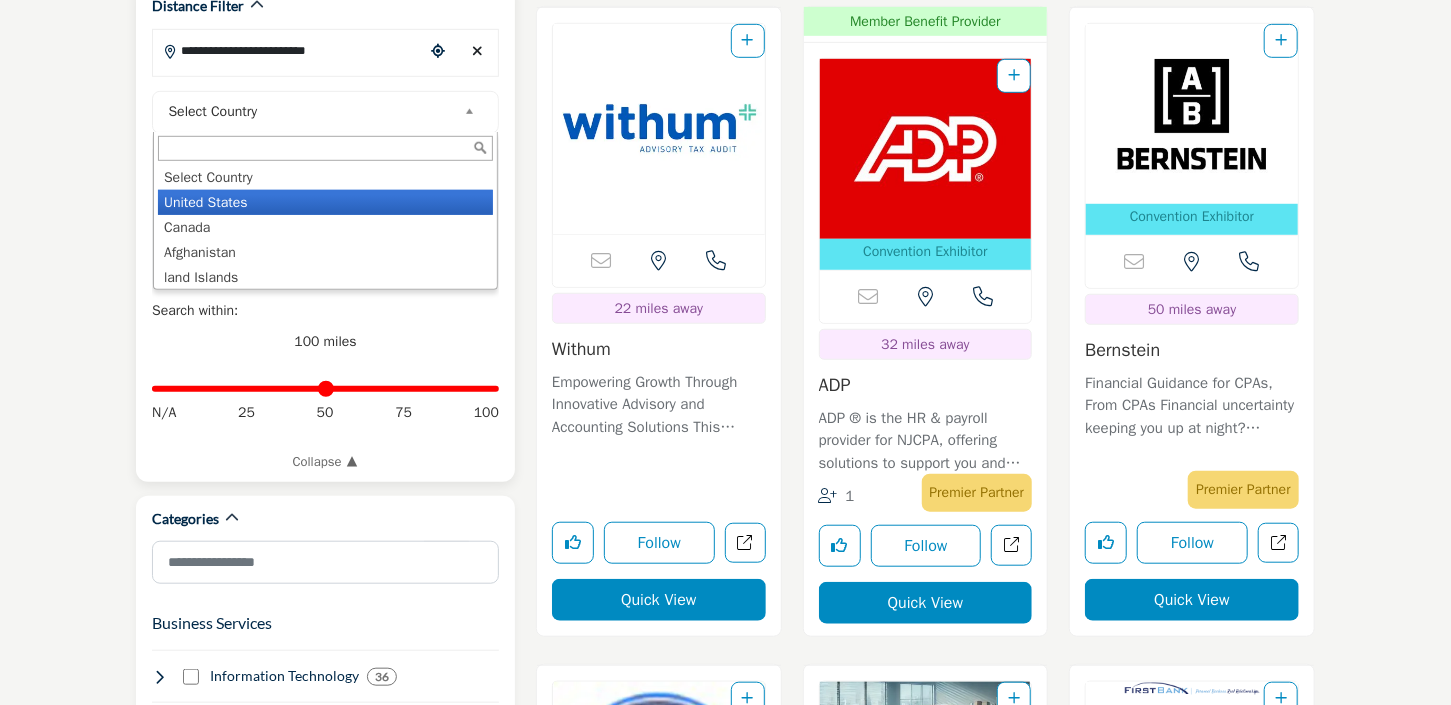 click on "United States" at bounding box center [325, 202] 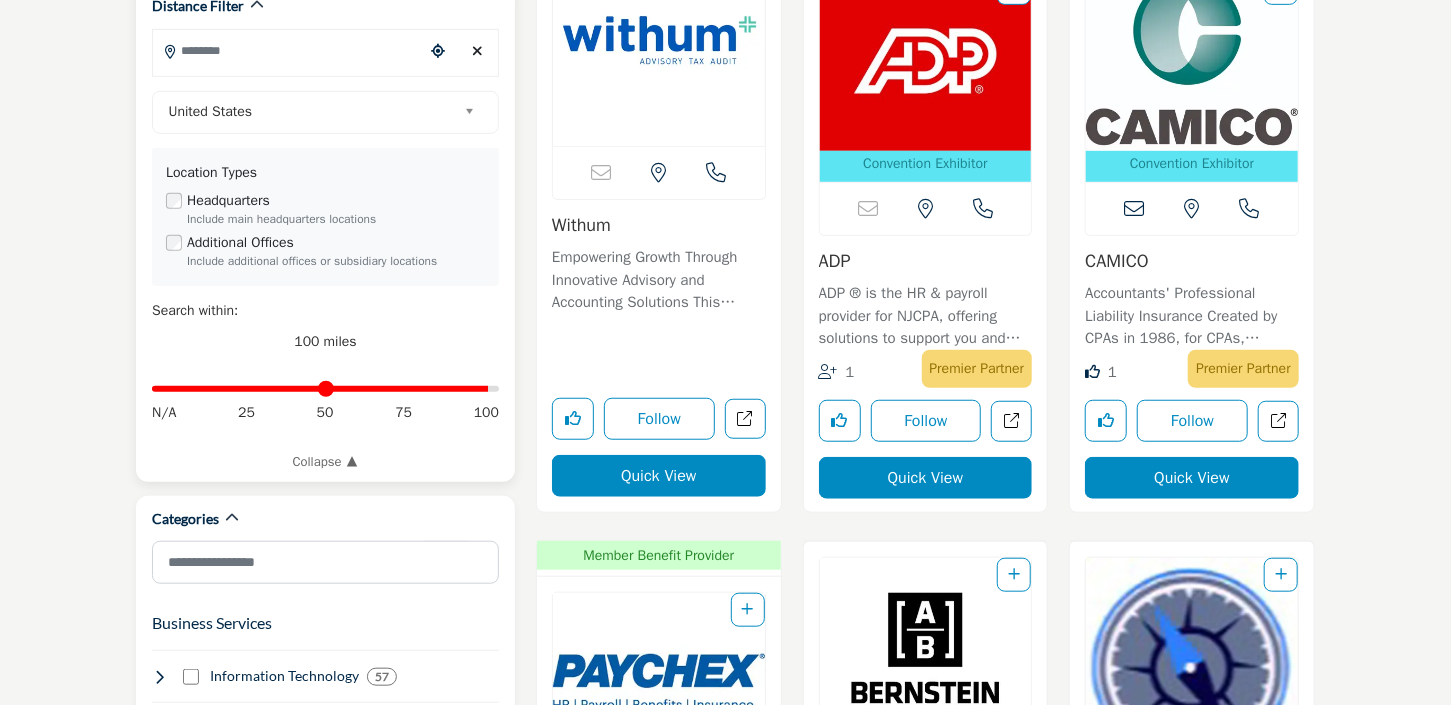drag, startPoint x: 489, startPoint y: 386, endPoint x: 481, endPoint y: 377, distance: 12.0415945 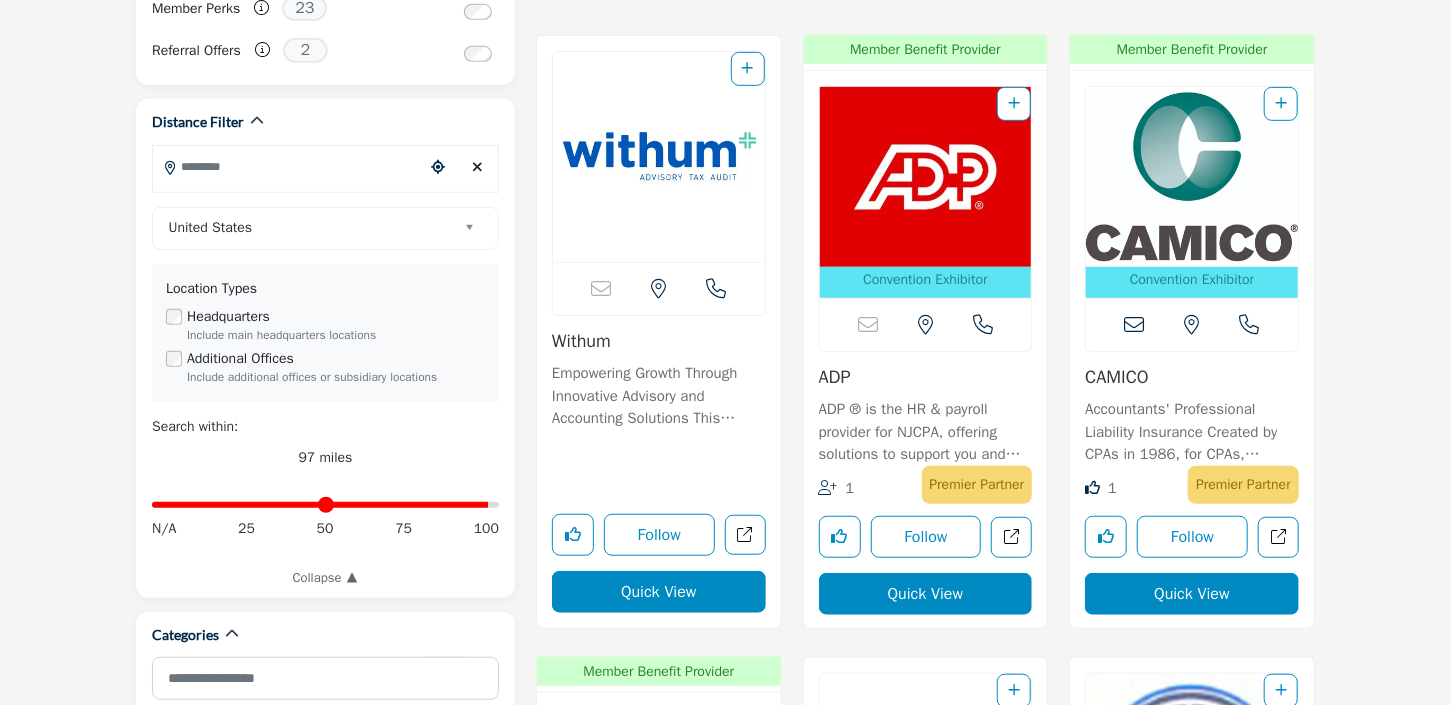 scroll, scrollTop: 443, scrollLeft: 0, axis: vertical 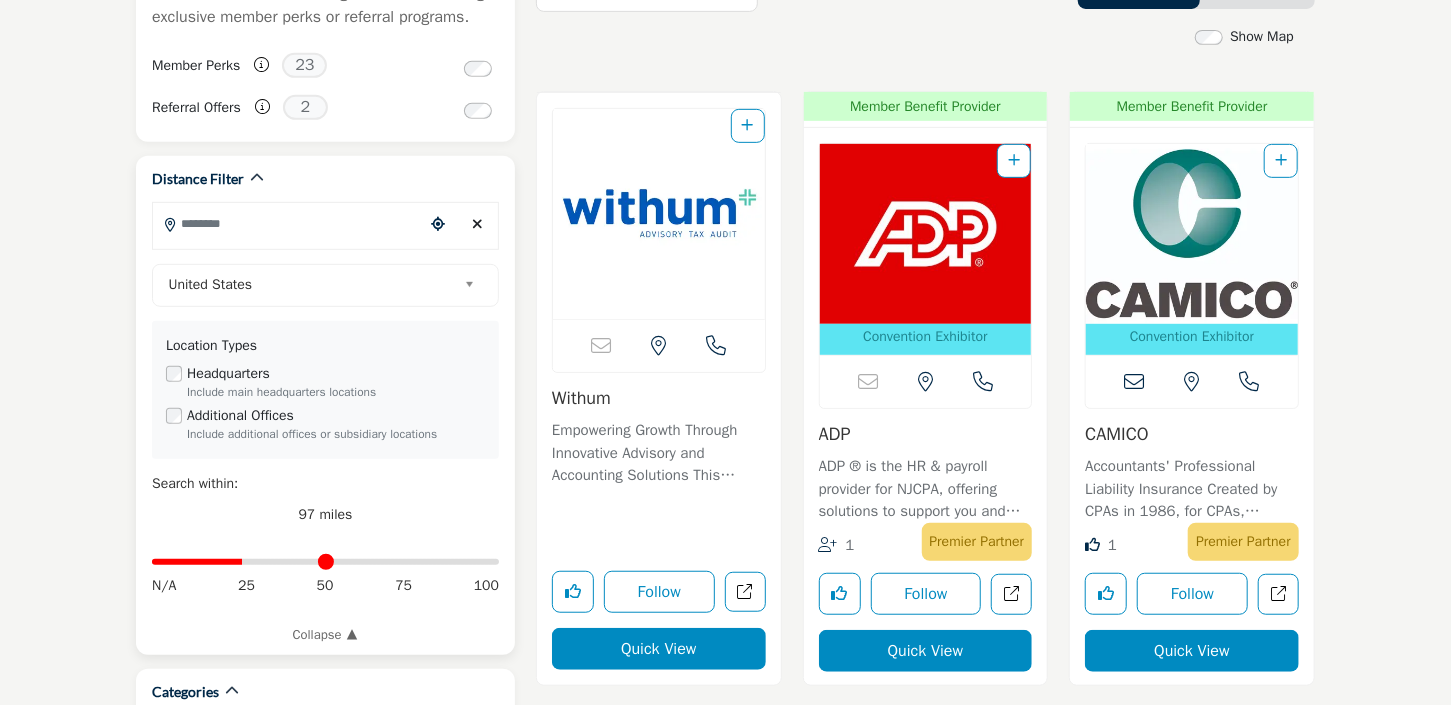 drag, startPoint x: 473, startPoint y: 557, endPoint x: 247, endPoint y: 560, distance: 226.01991 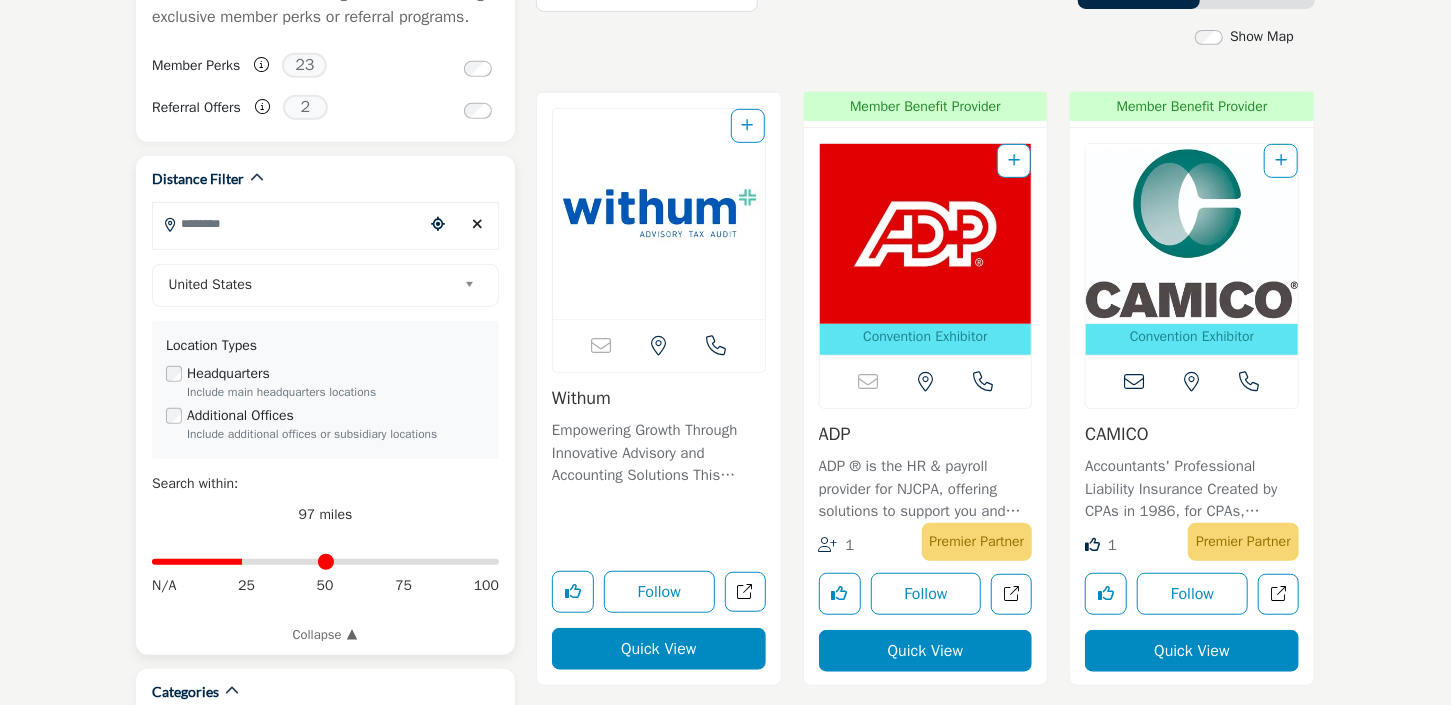 type on "**" 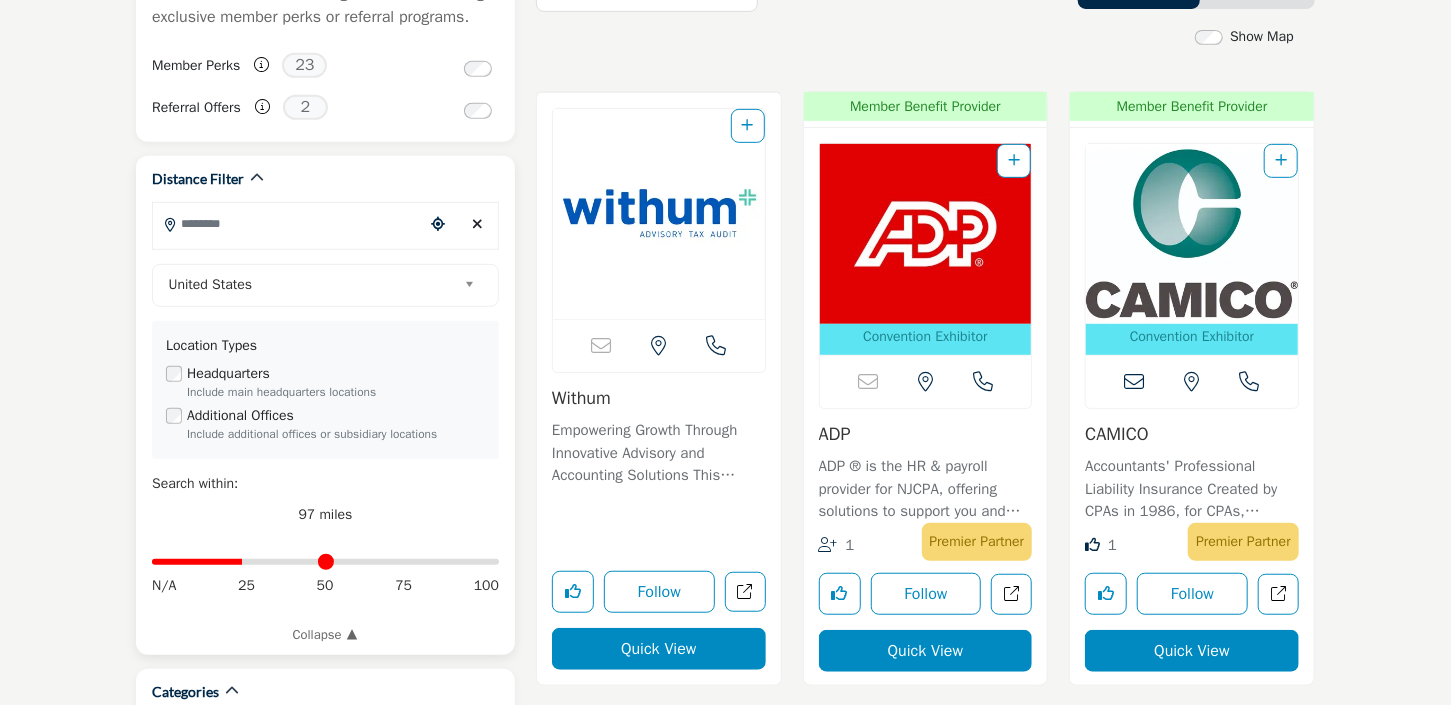 click on "Distance in miles" at bounding box center [325, 562] 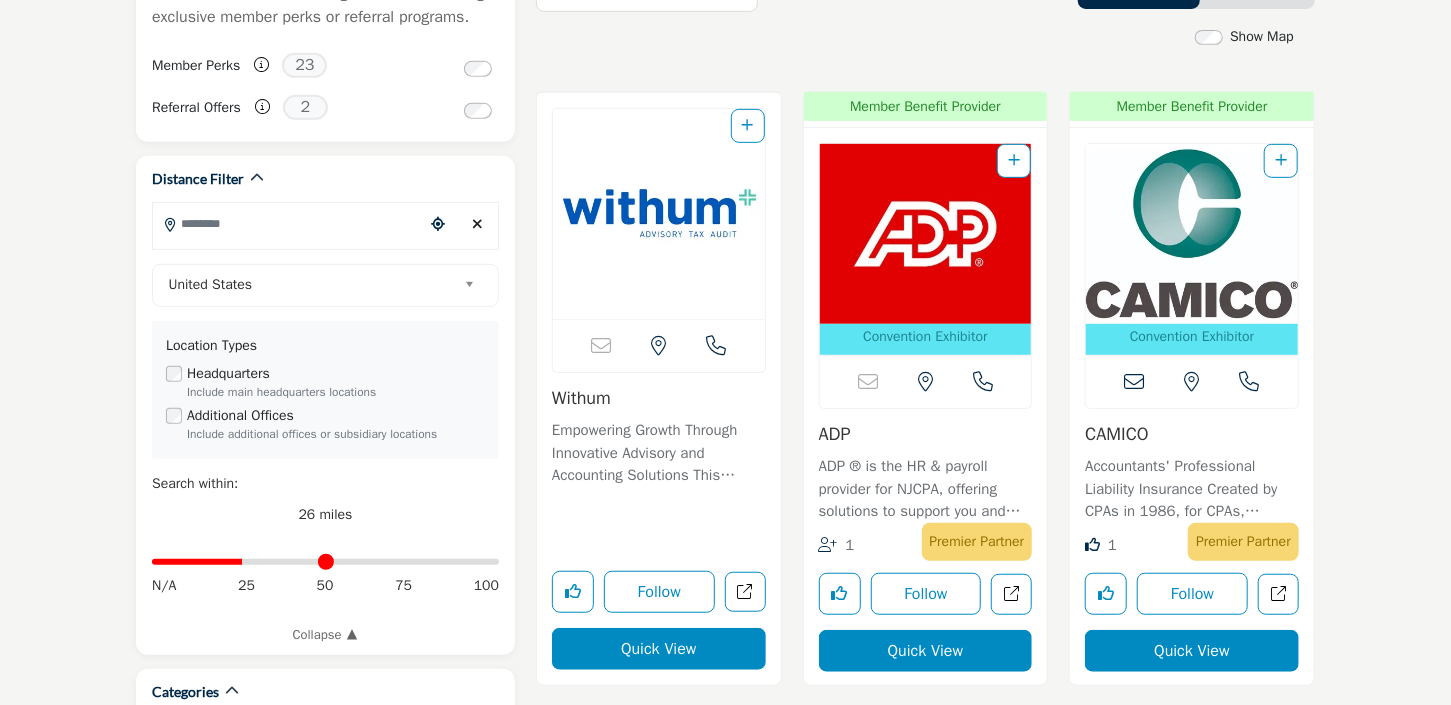 type on "**********" 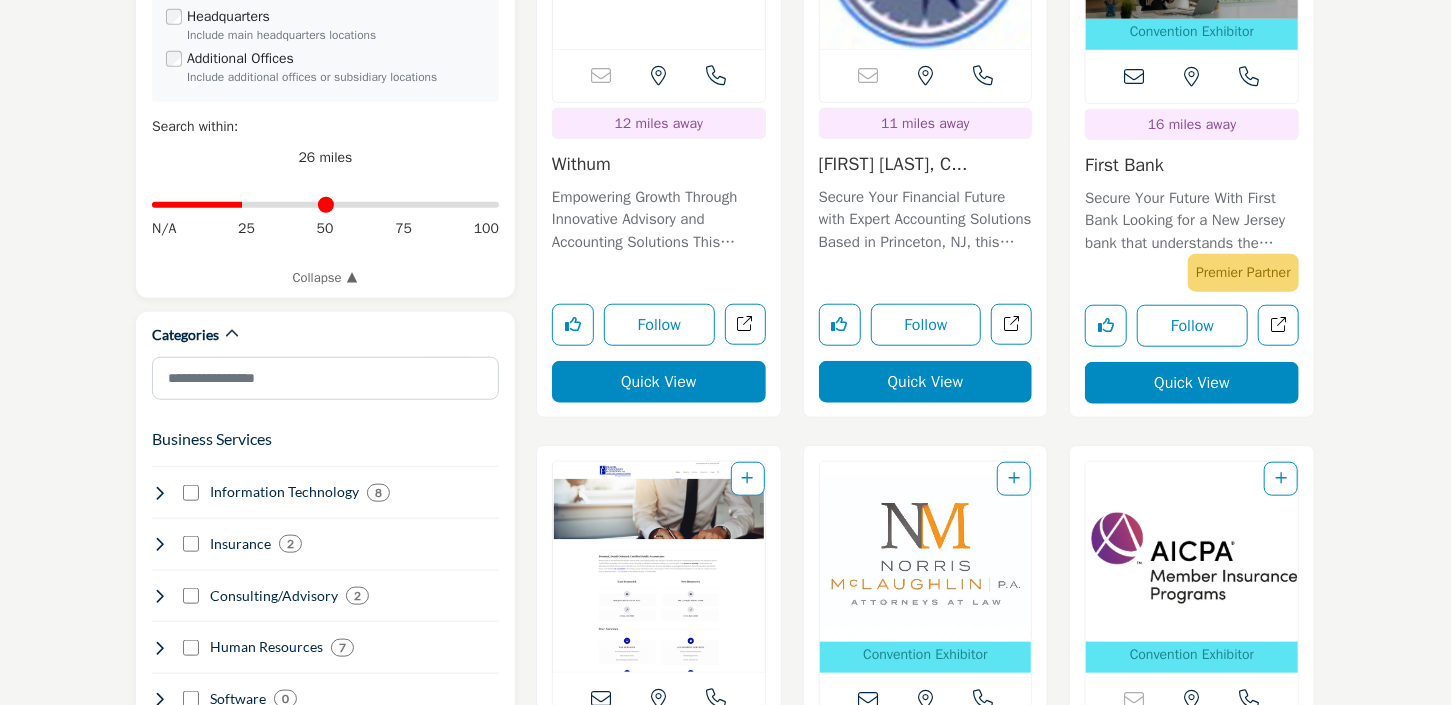 scroll, scrollTop: 443, scrollLeft: 0, axis: vertical 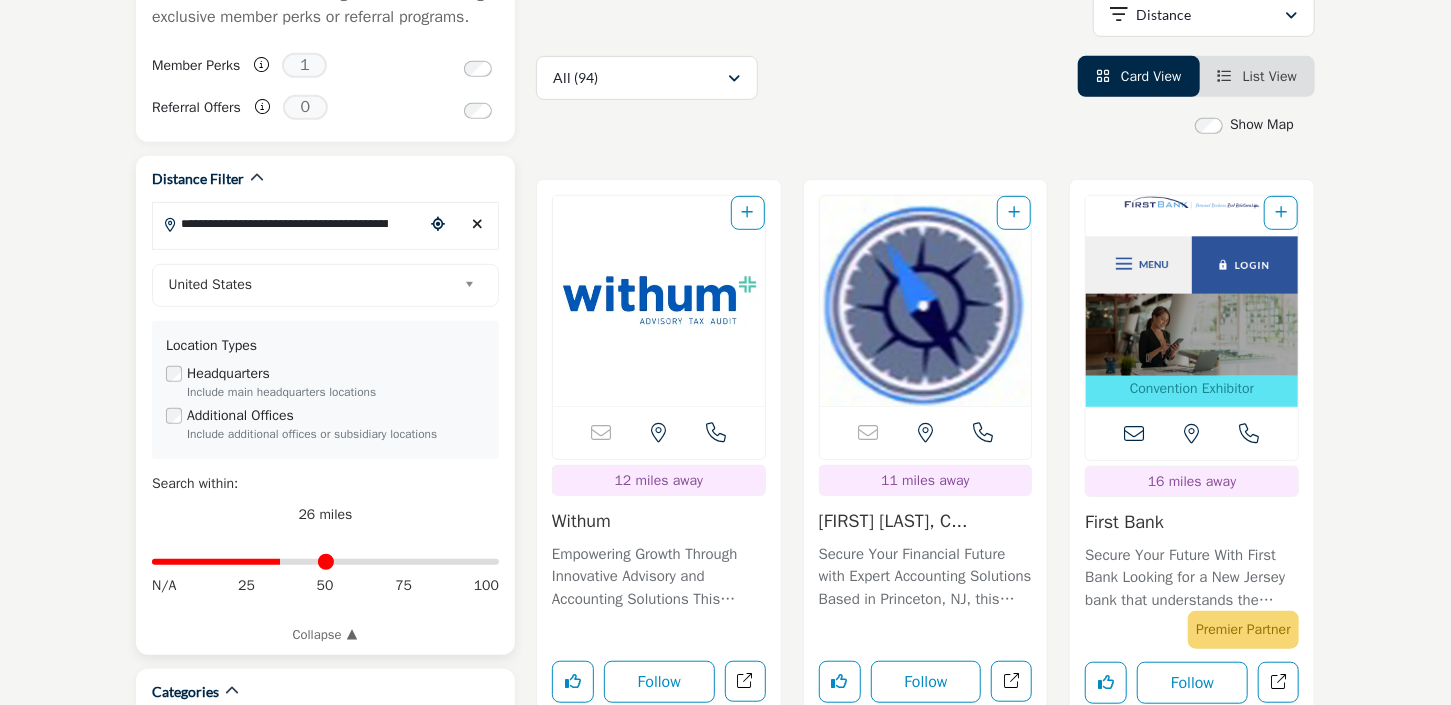 drag, startPoint x: 246, startPoint y: 561, endPoint x: 282, endPoint y: 559, distance: 36.05551 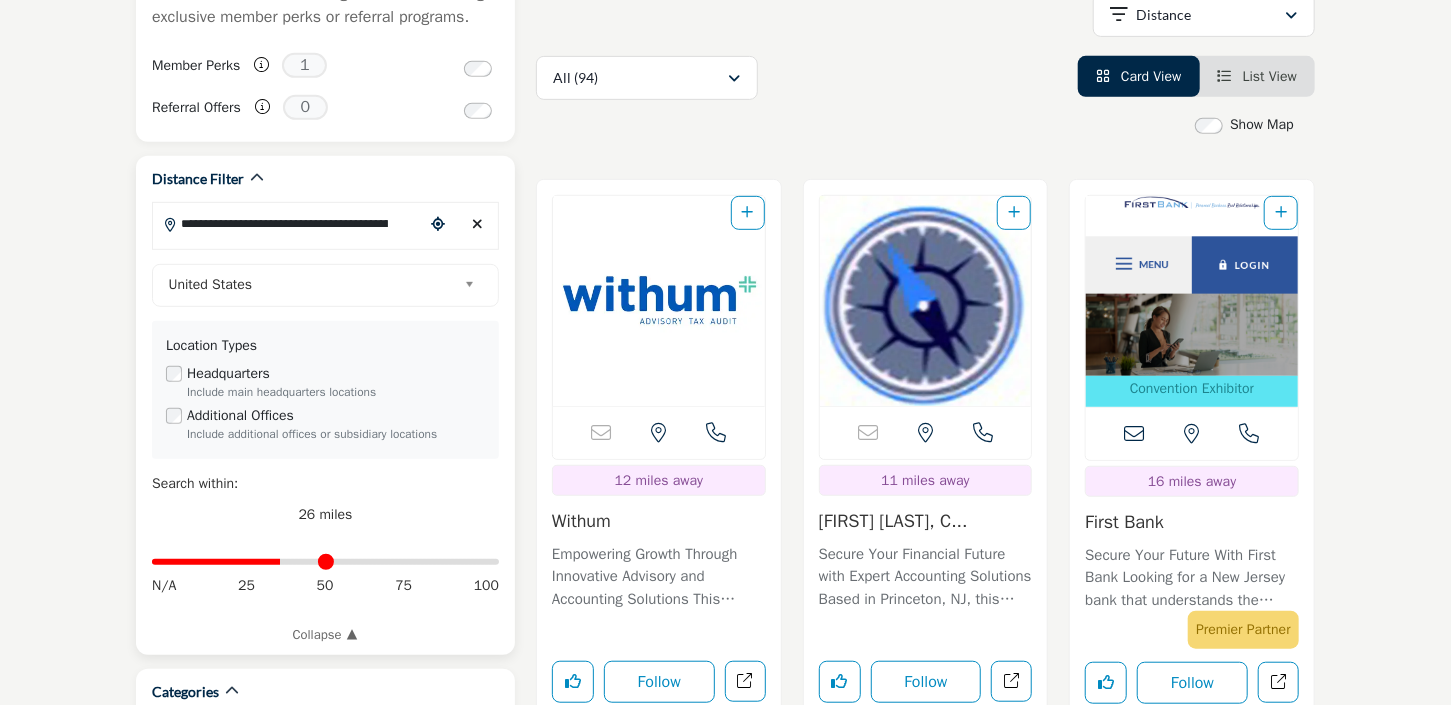 click on "Distance in miles" at bounding box center (325, 562) 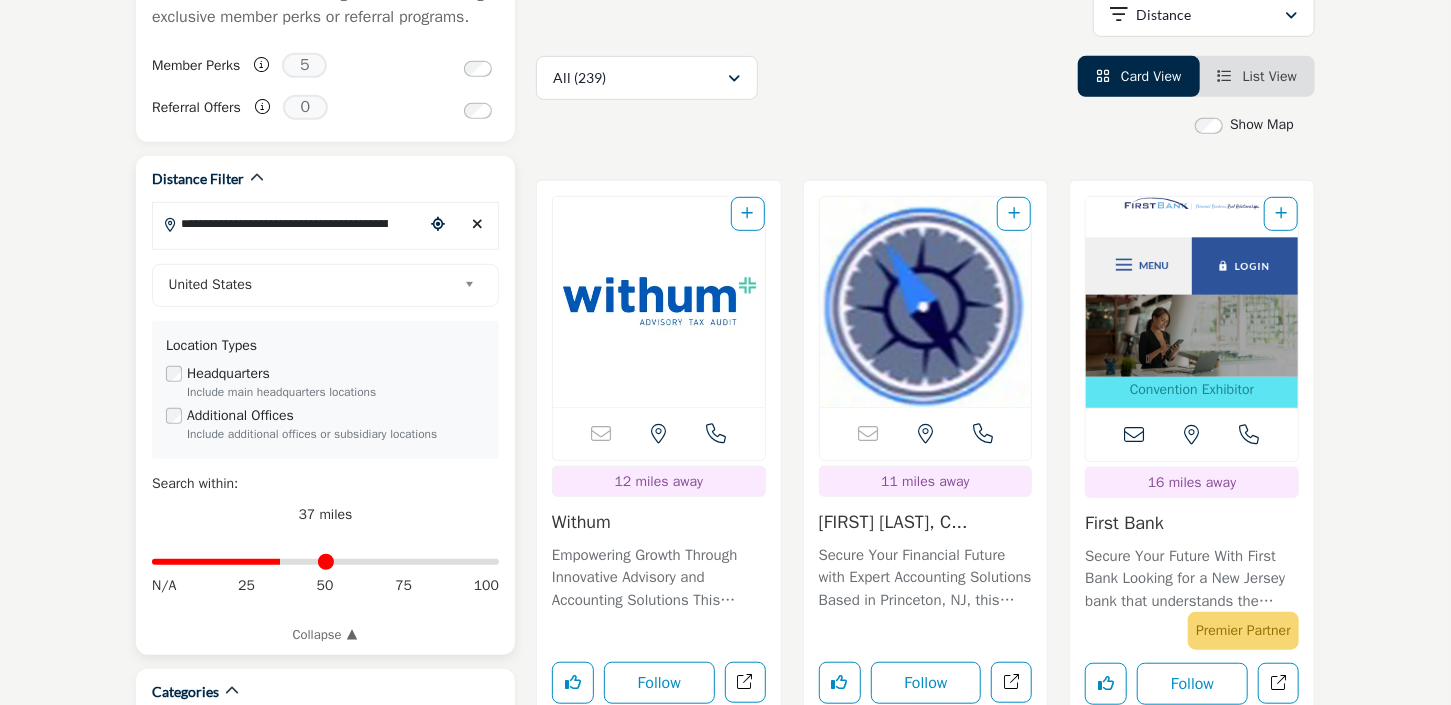 click on "Distance in miles" at bounding box center [325, 562] 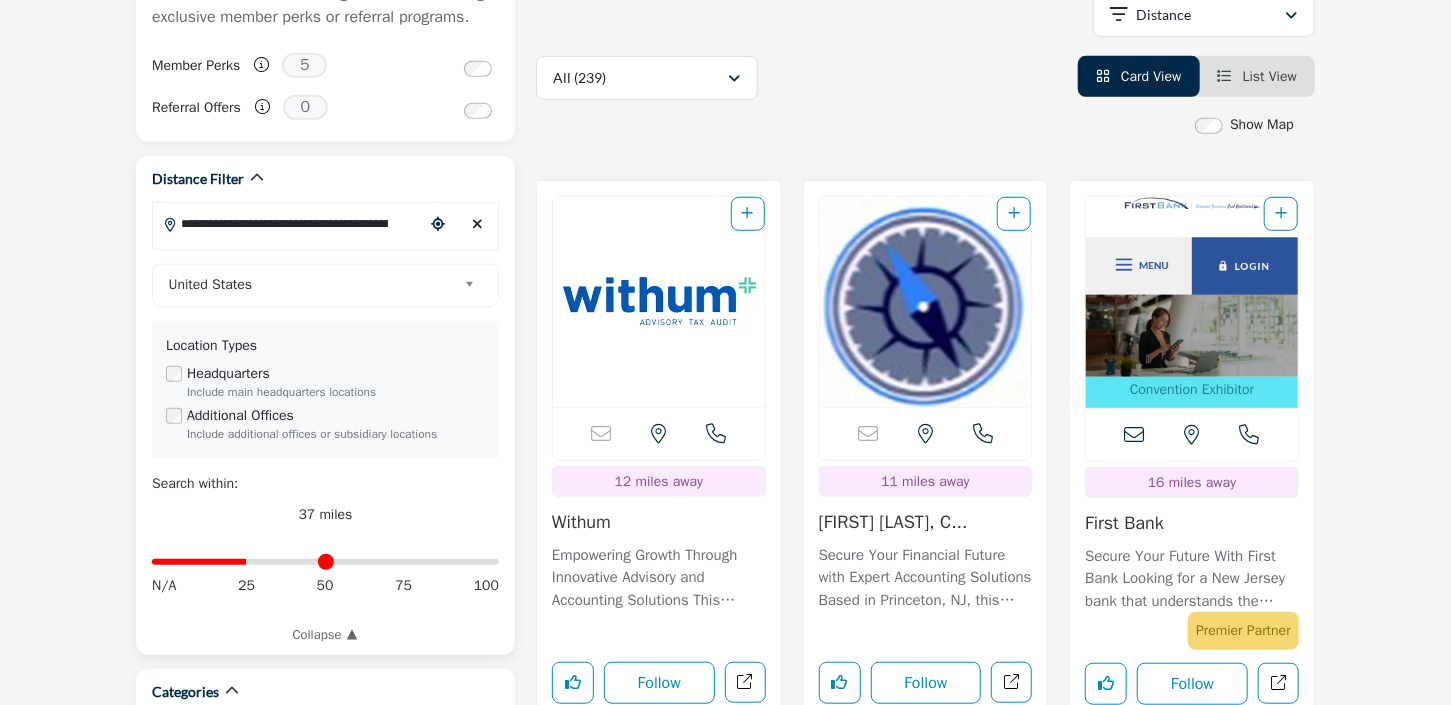 drag, startPoint x: 284, startPoint y: 559, endPoint x: 250, endPoint y: 559, distance: 34 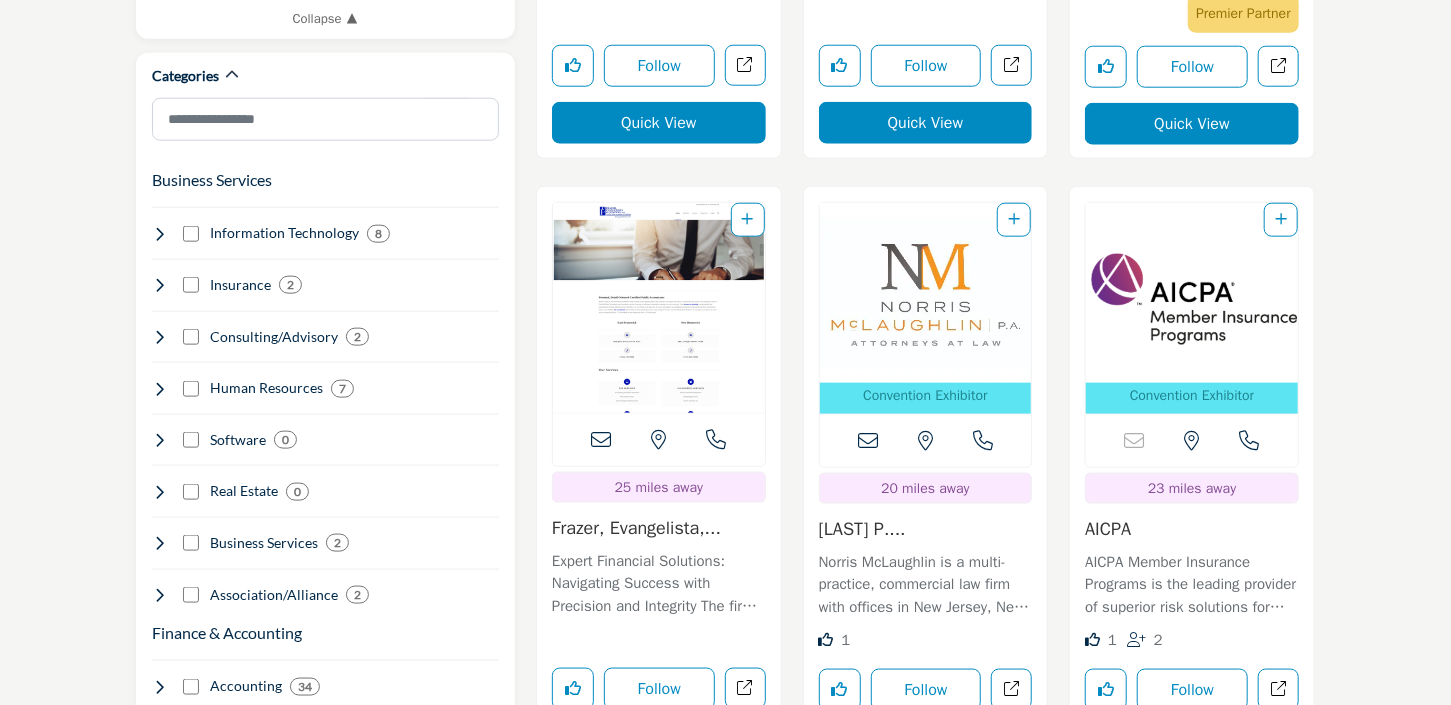 scroll, scrollTop: 1676, scrollLeft: 0, axis: vertical 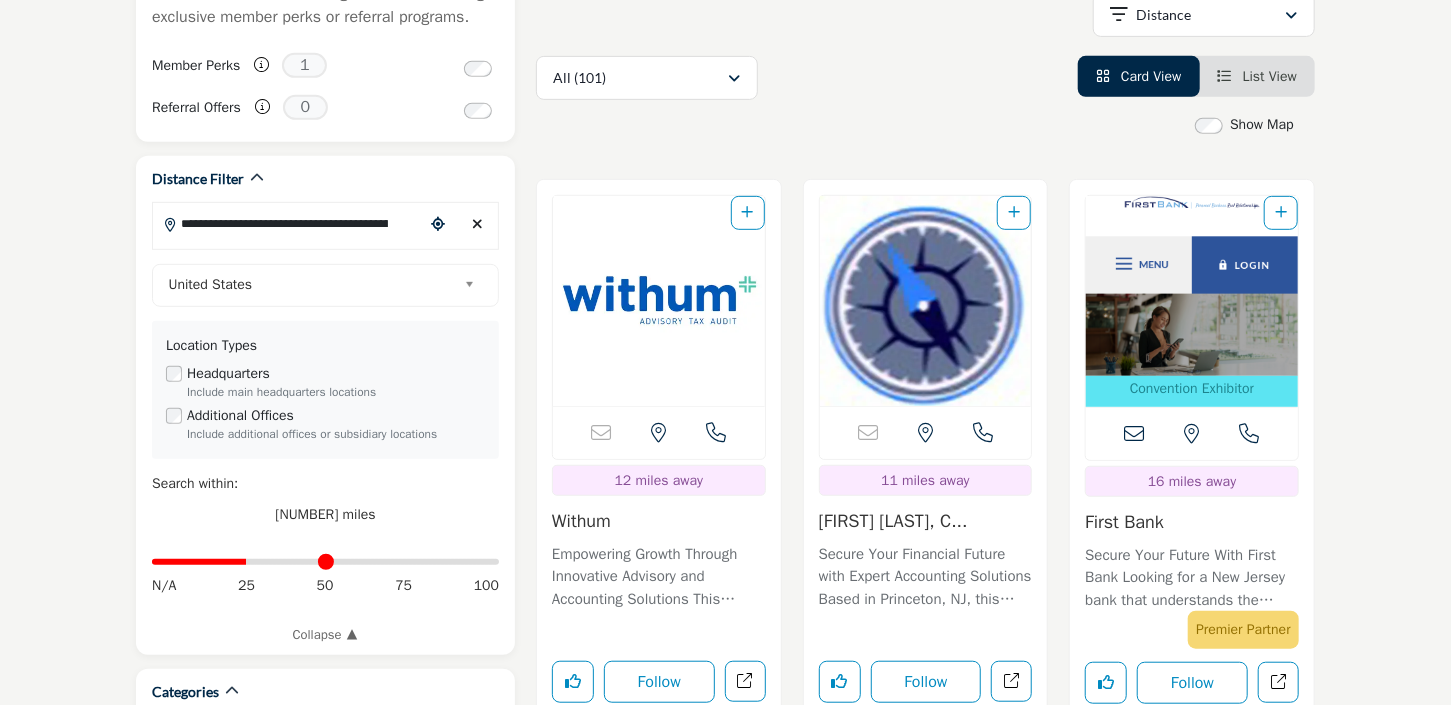 type on "**" 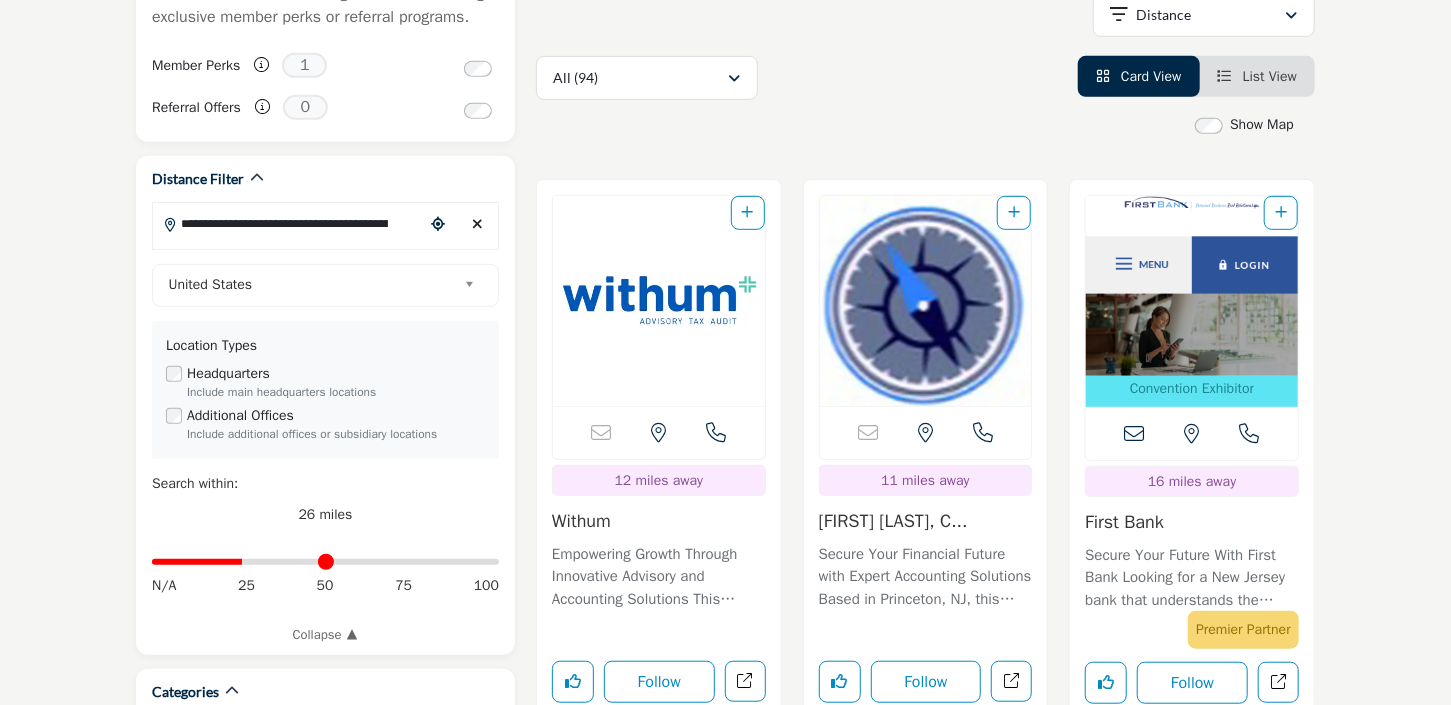 scroll, scrollTop: 1059, scrollLeft: 0, axis: vertical 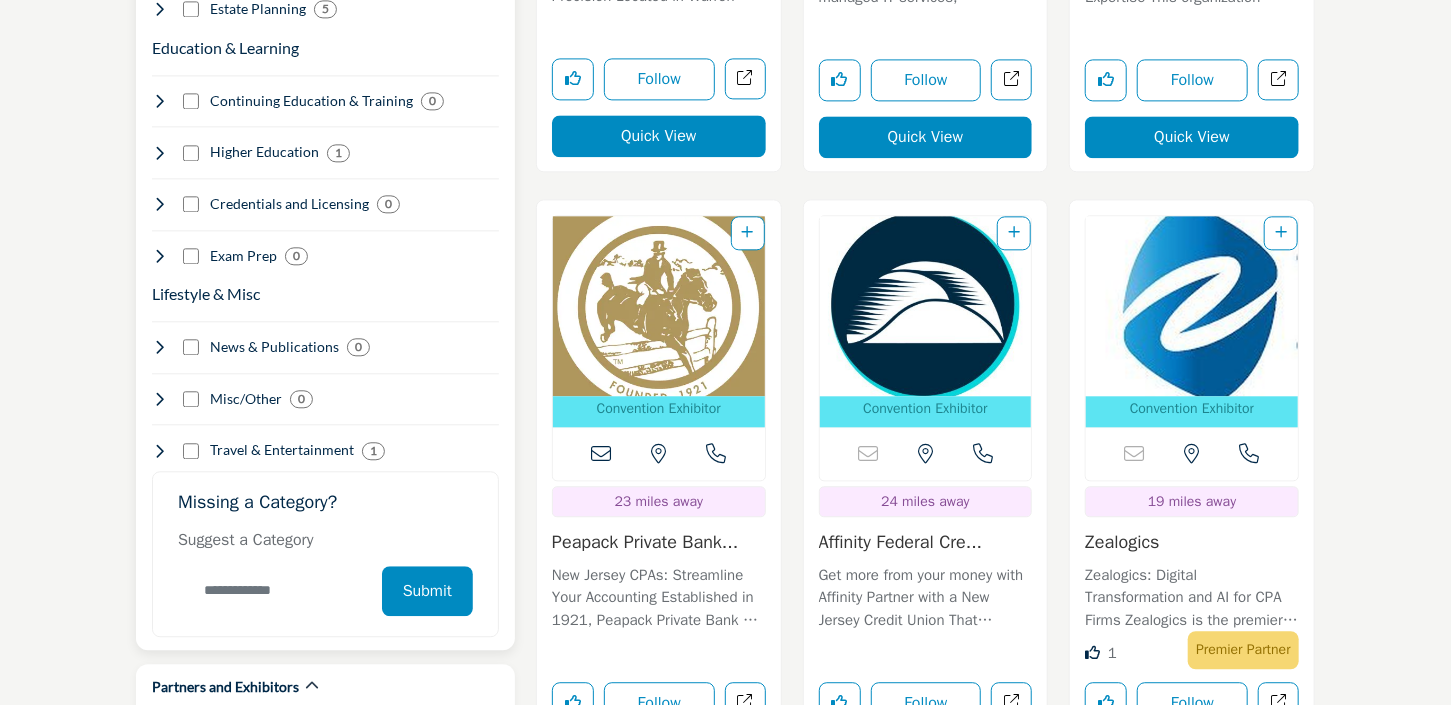 click at bounding box center (275, 590) 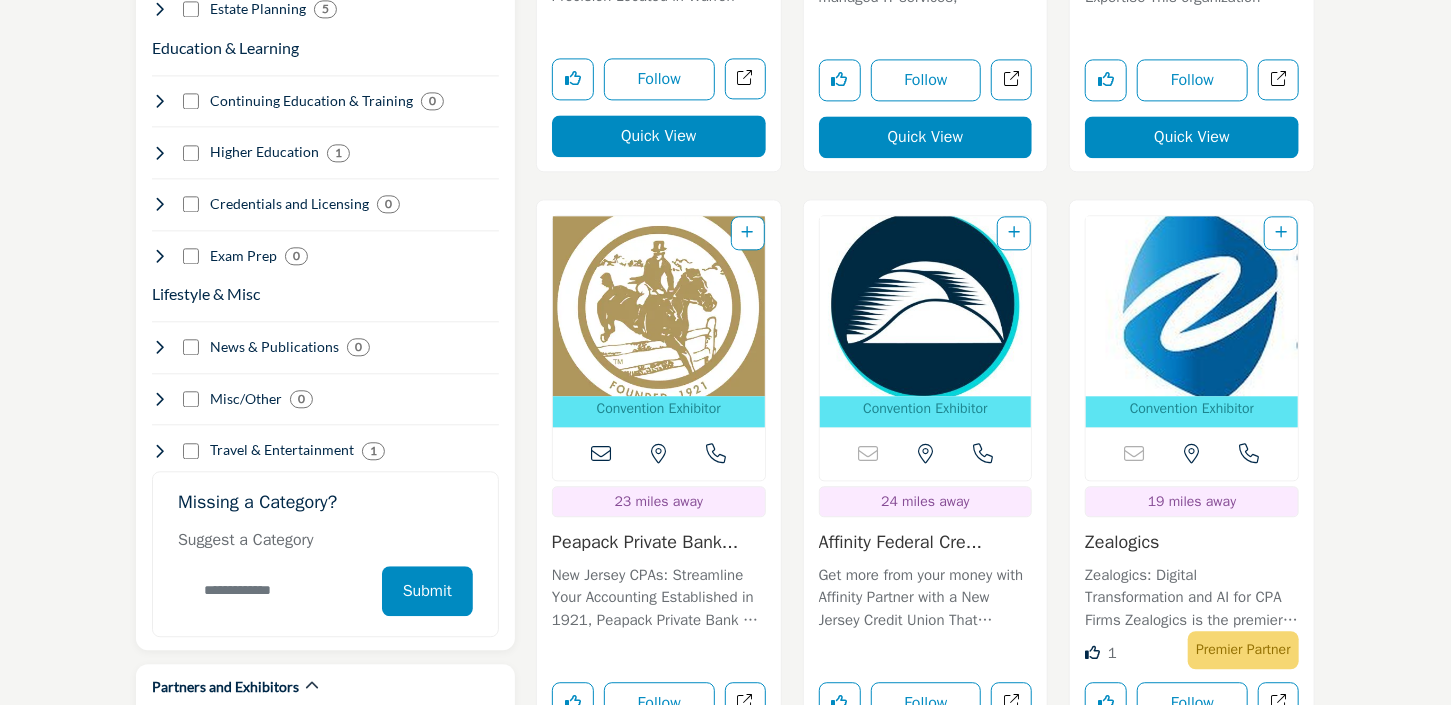 scroll, scrollTop: 1676, scrollLeft: 0, axis: vertical 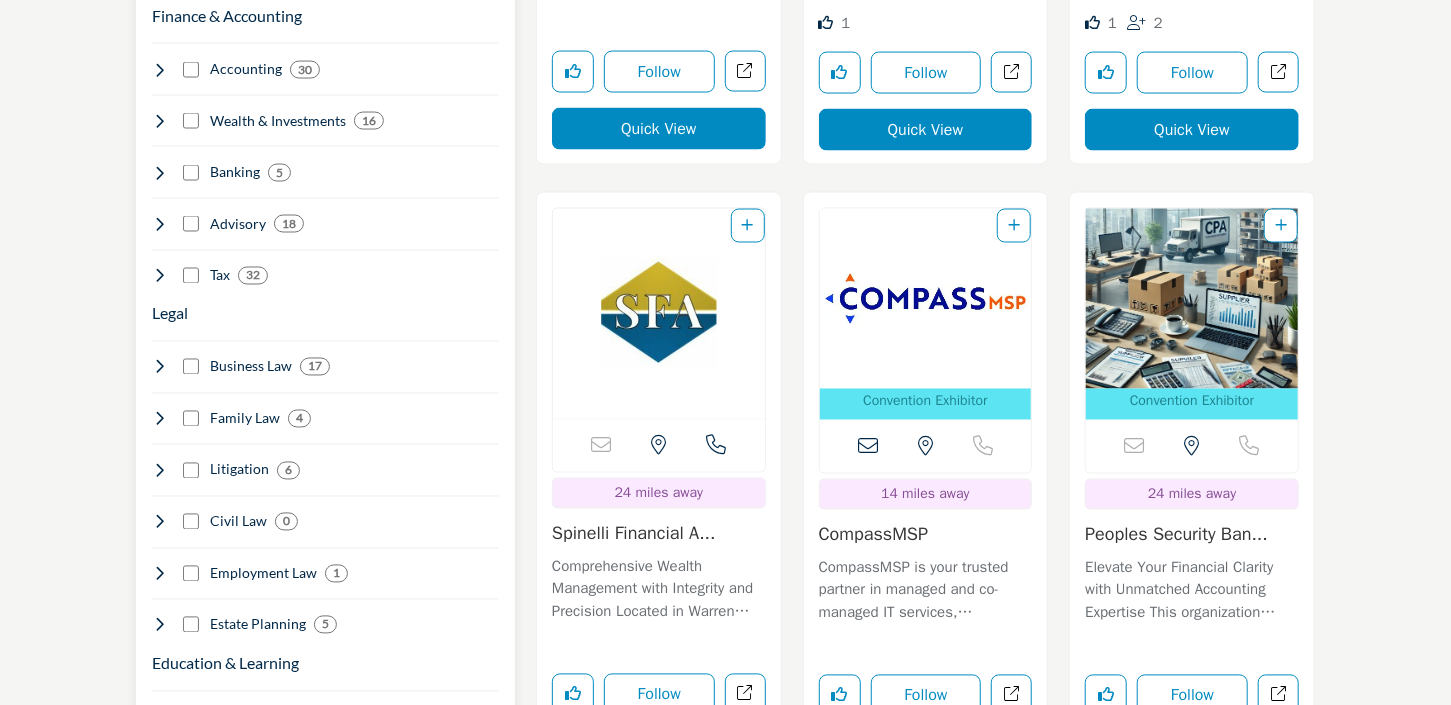 click on "Advisory" at bounding box center [238, 224] 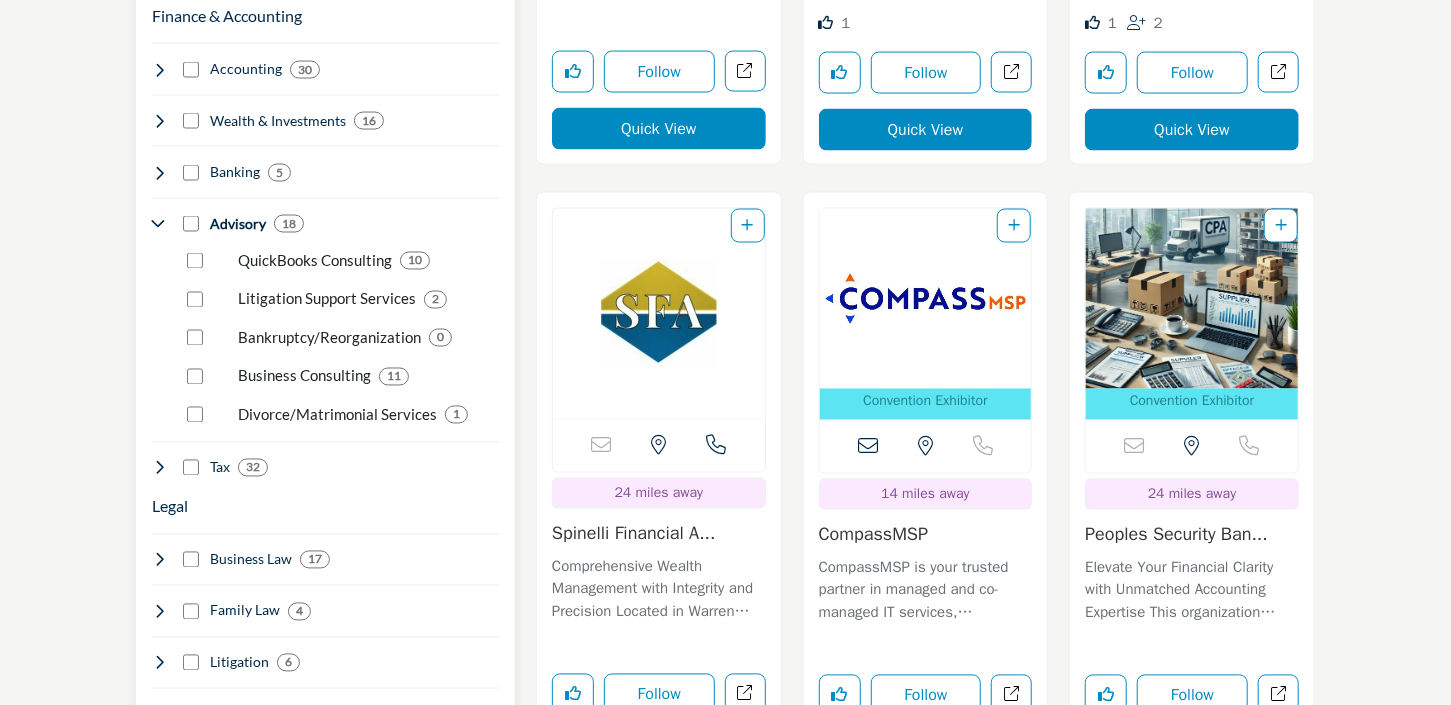 click on "Advisory" at bounding box center (238, 224) 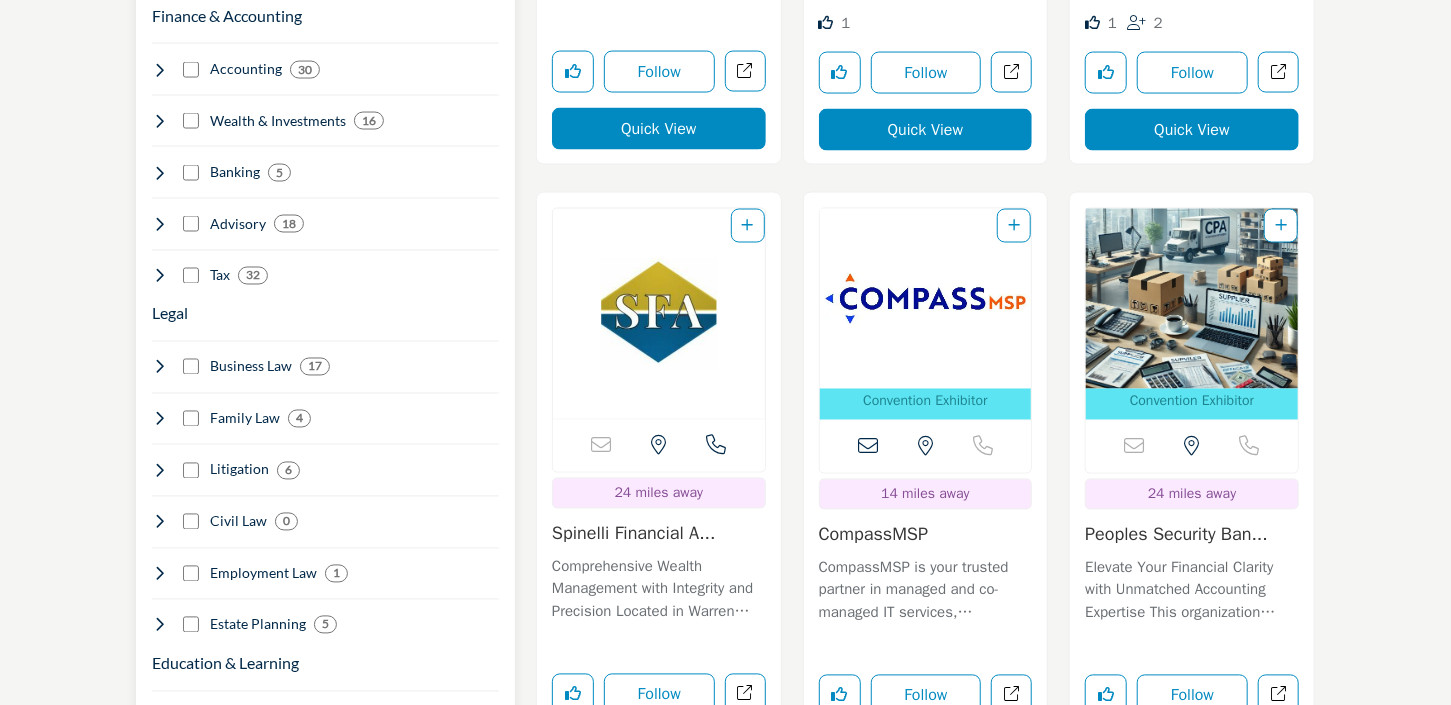 click on "Accounting" at bounding box center (246, 69) 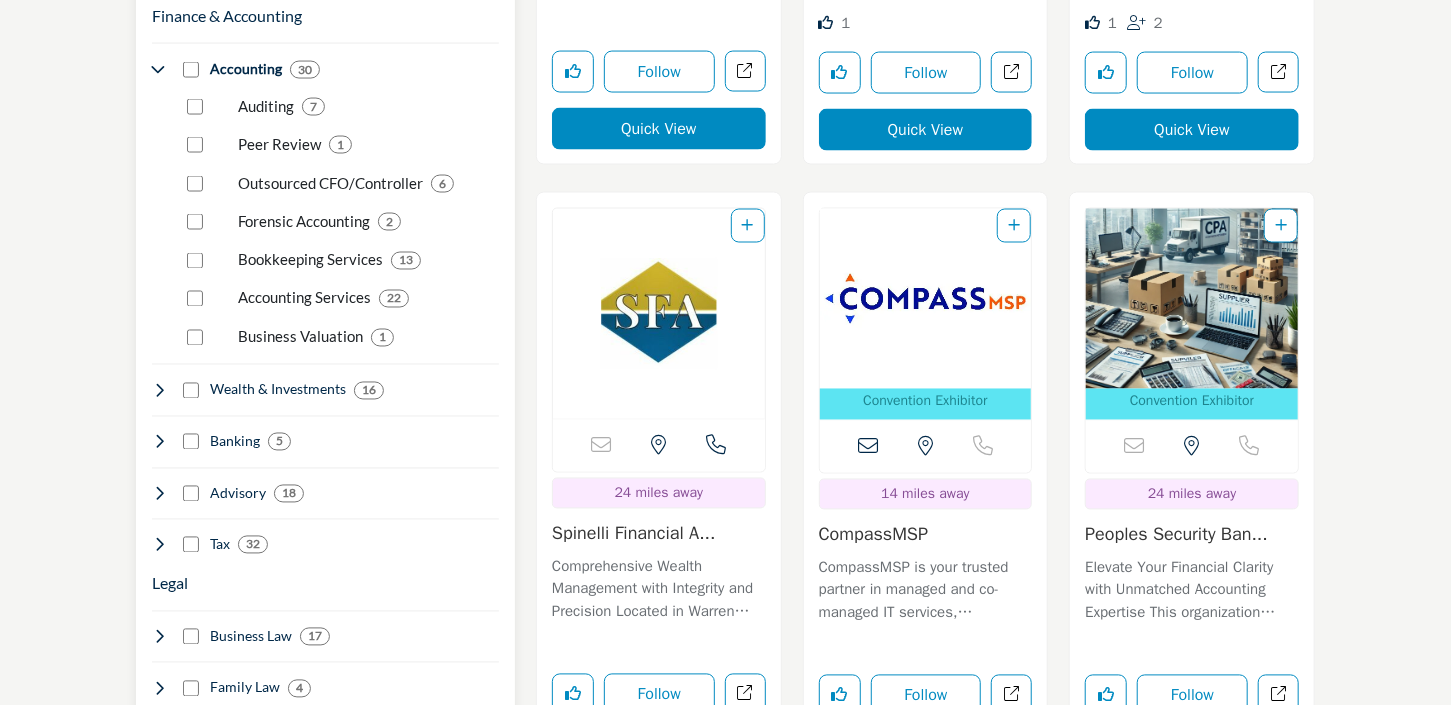 click on "Accounting" at bounding box center [246, 69] 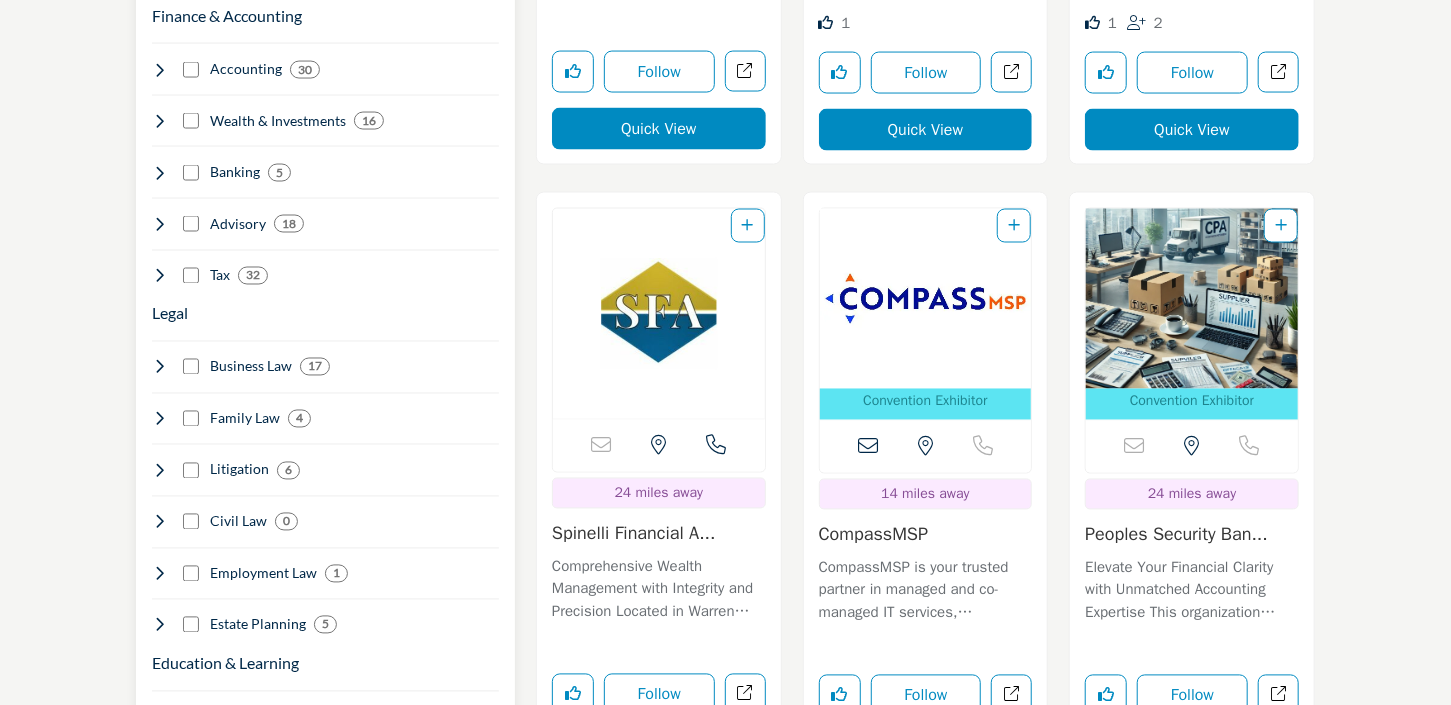 click on "Advisory" at bounding box center (238, 224) 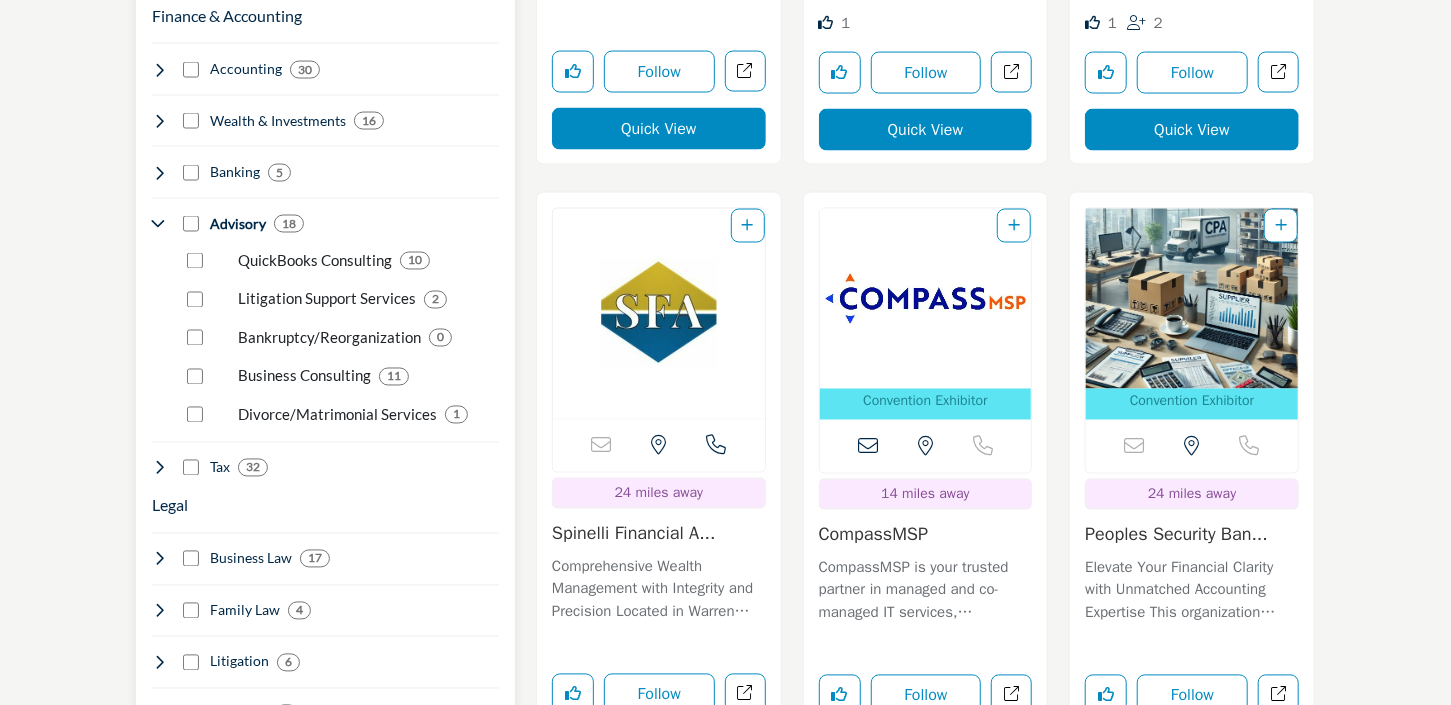 click on "Advisory" at bounding box center (238, 224) 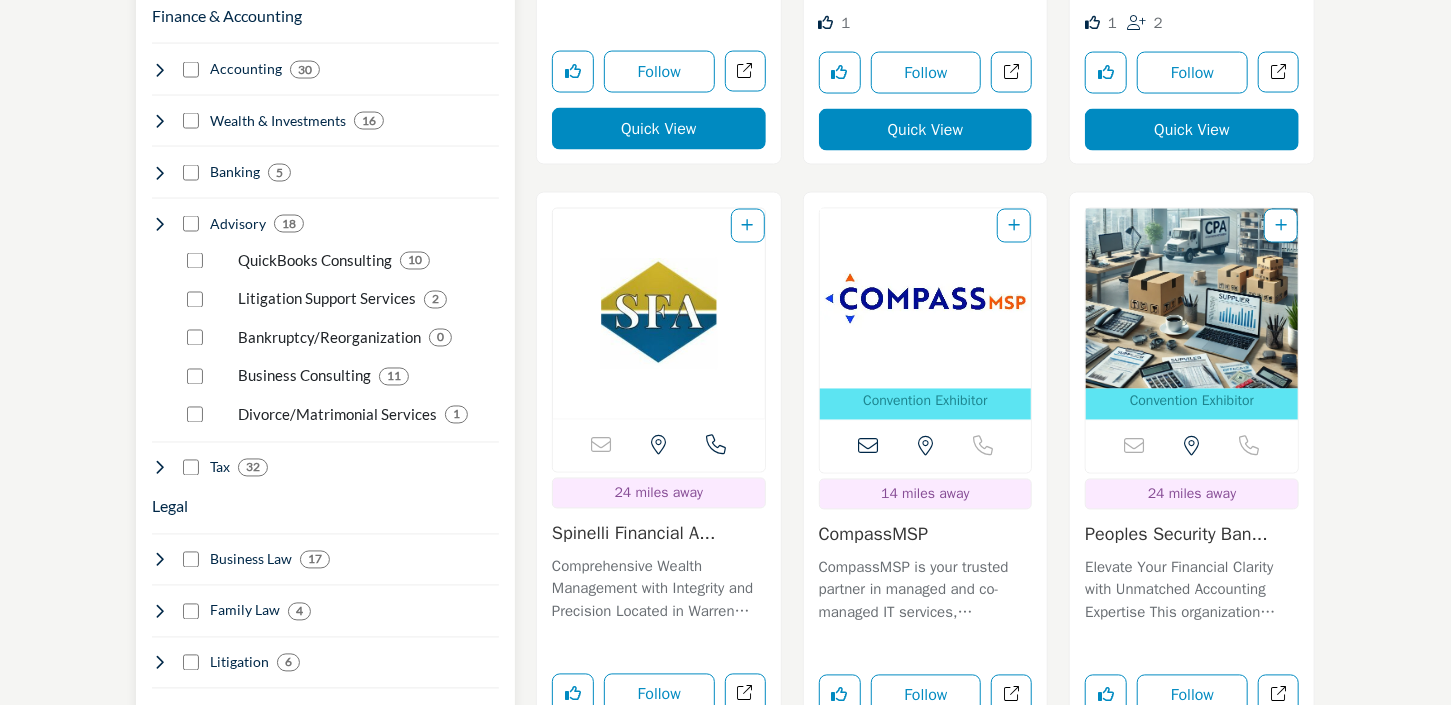 click on "Advisory" at bounding box center (238, 224) 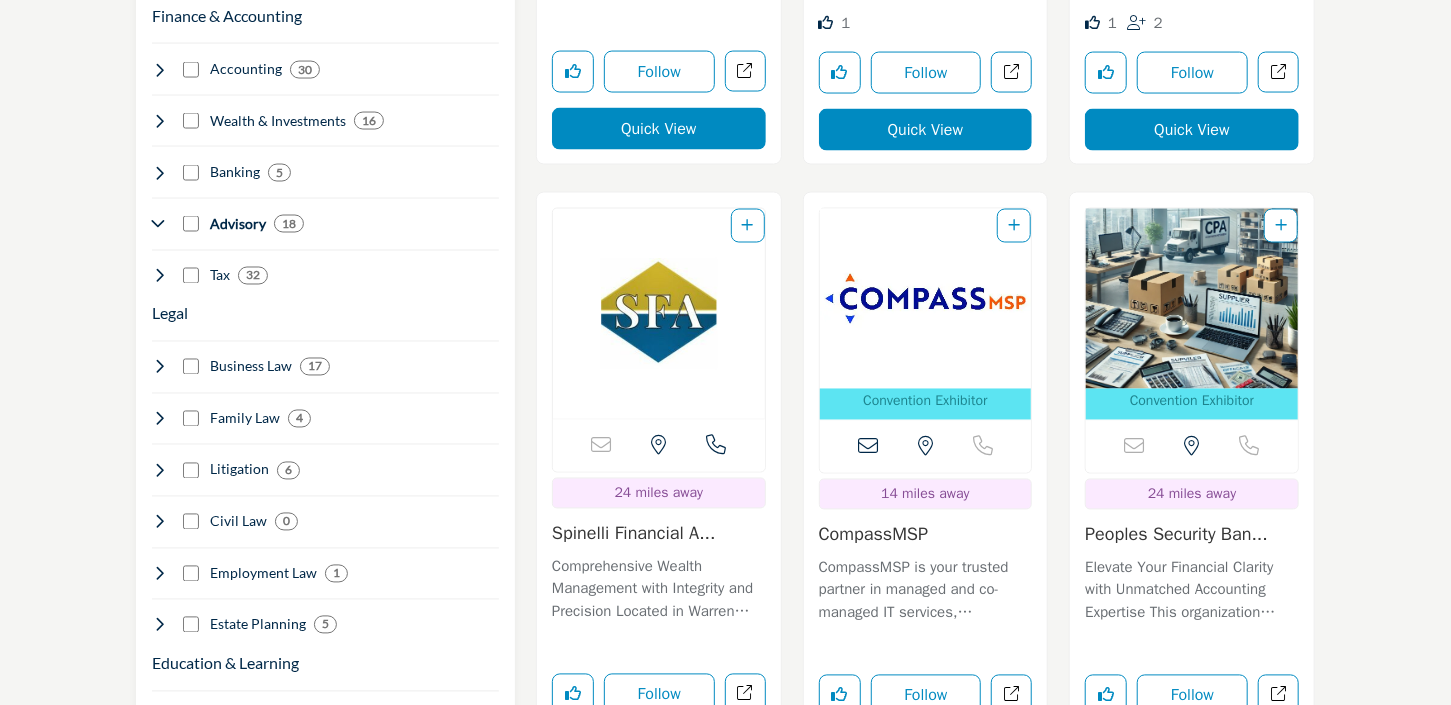 scroll, scrollTop: 2292, scrollLeft: 0, axis: vertical 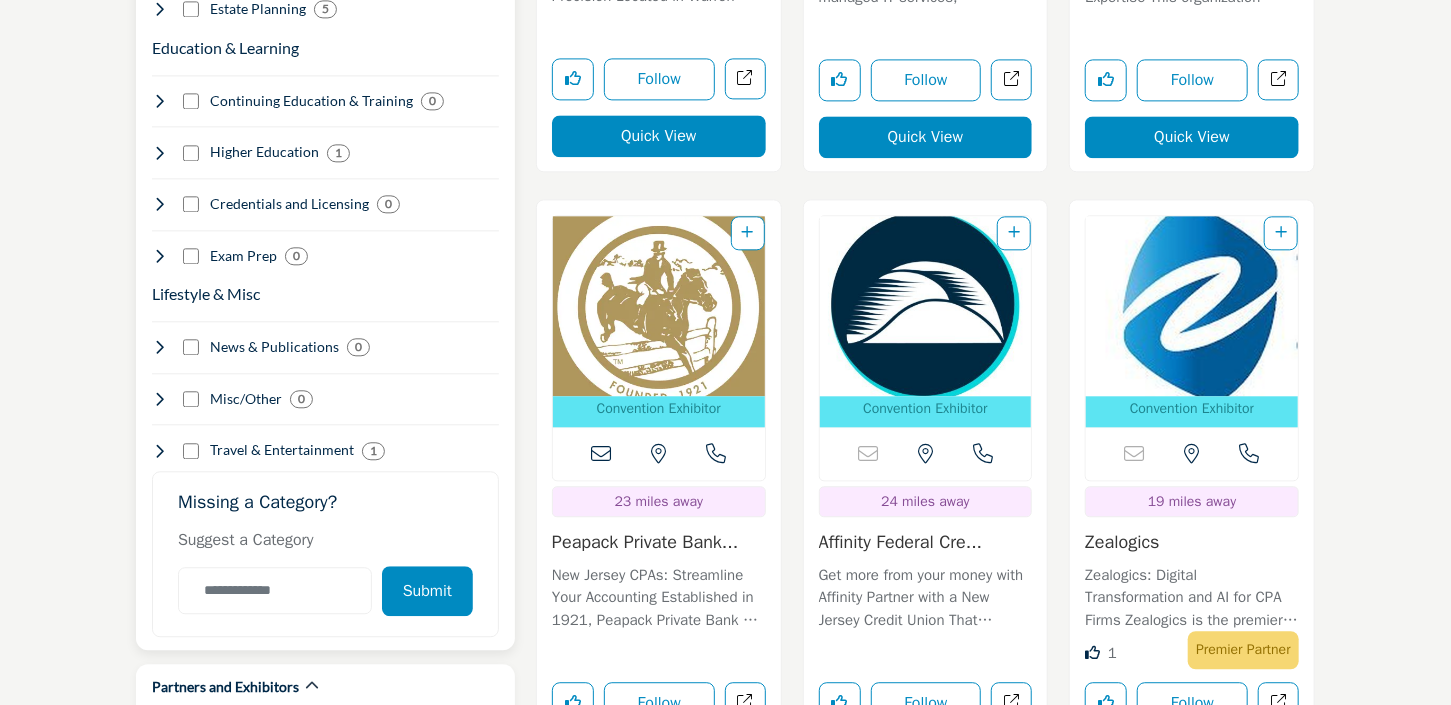 click on "Submit" at bounding box center [427, 591] 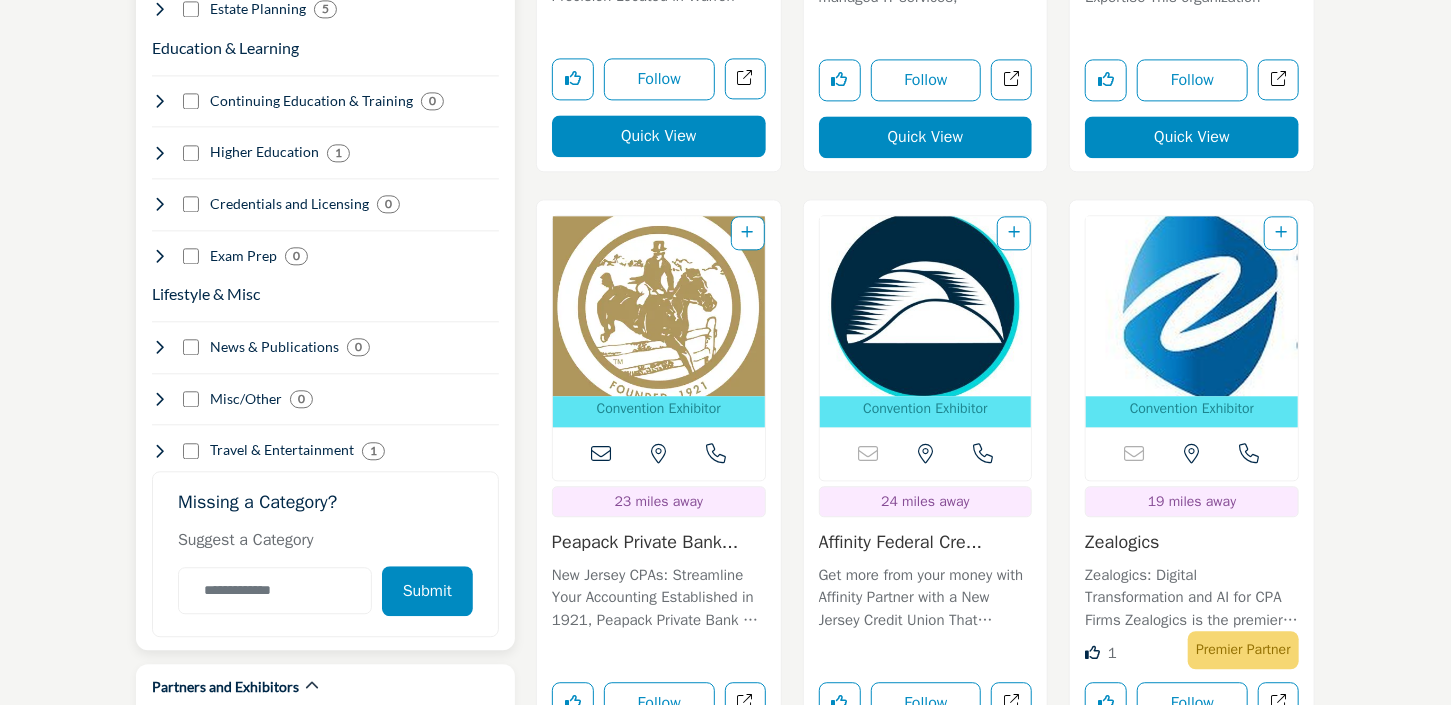 click on "Submit" at bounding box center (427, 591) 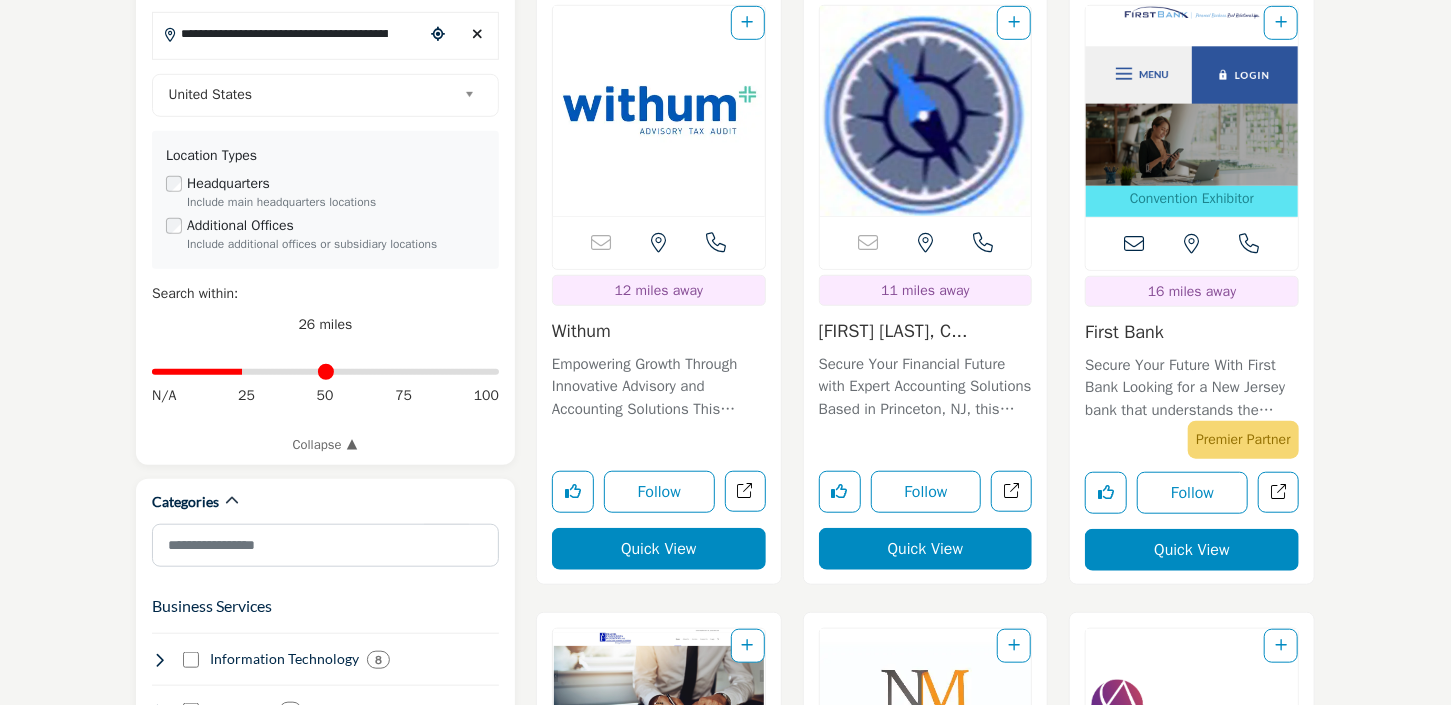 scroll, scrollTop: 647, scrollLeft: 0, axis: vertical 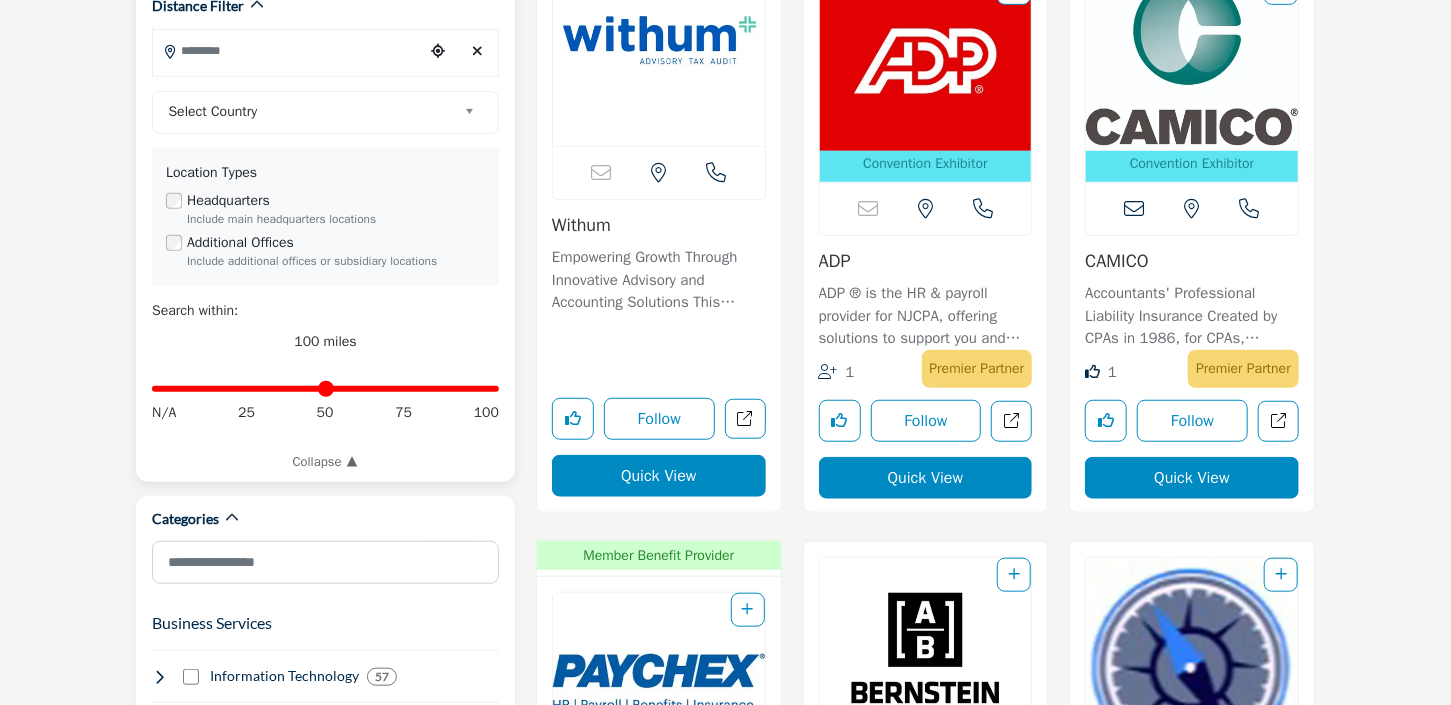 click at bounding box center (288, 50) 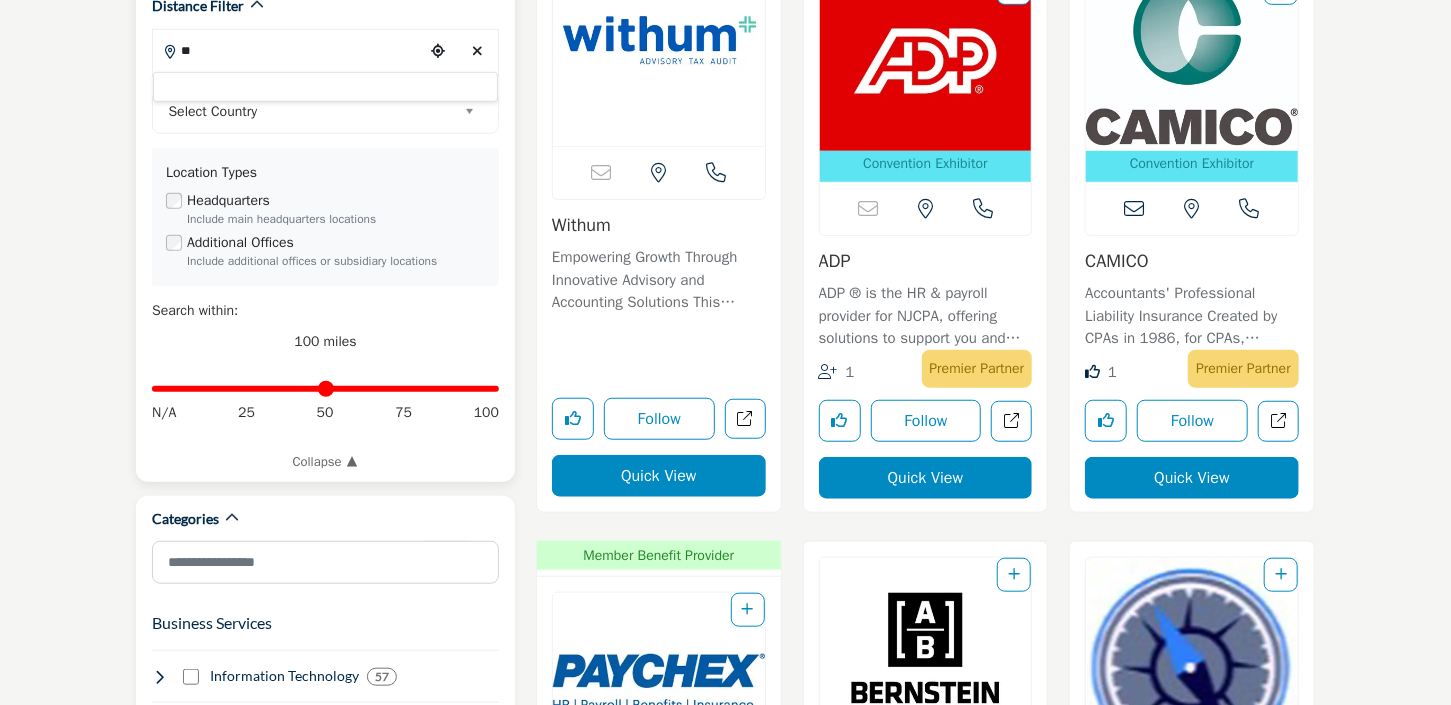 type on "*" 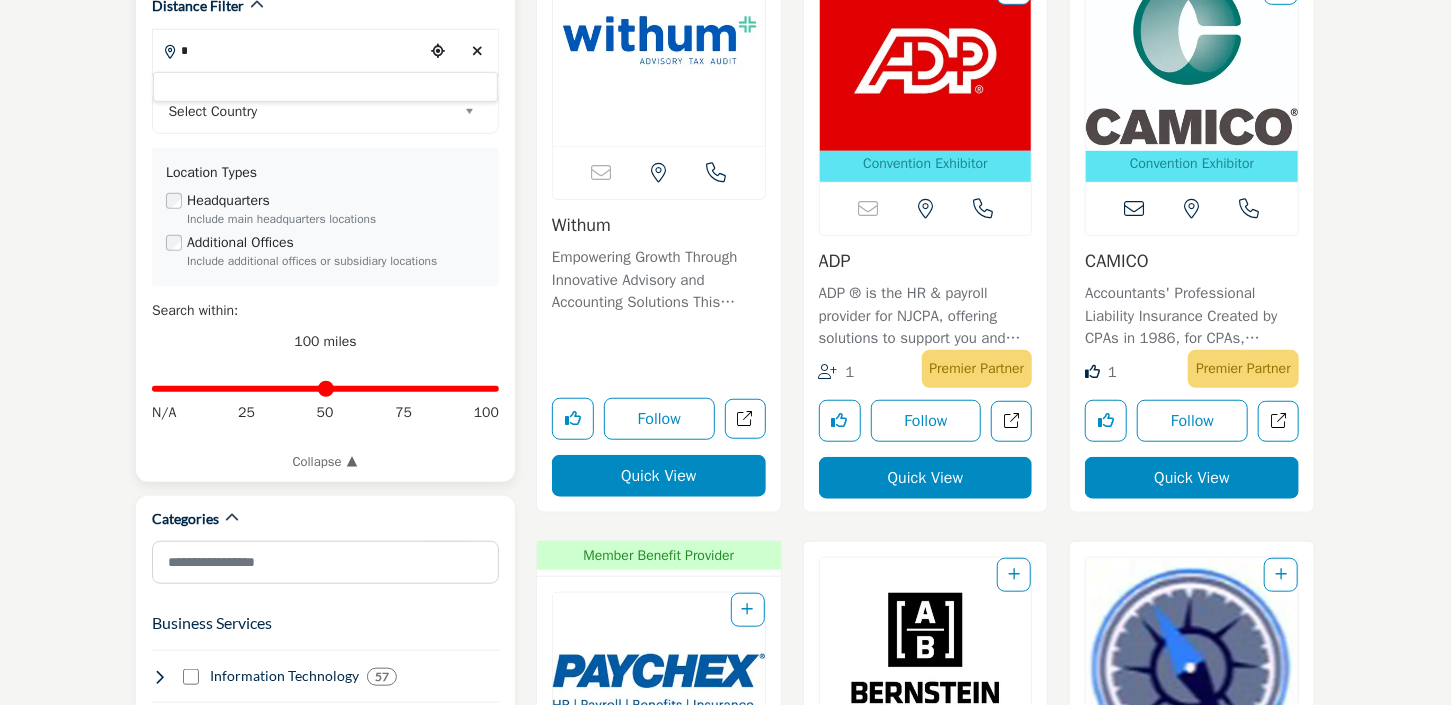 type 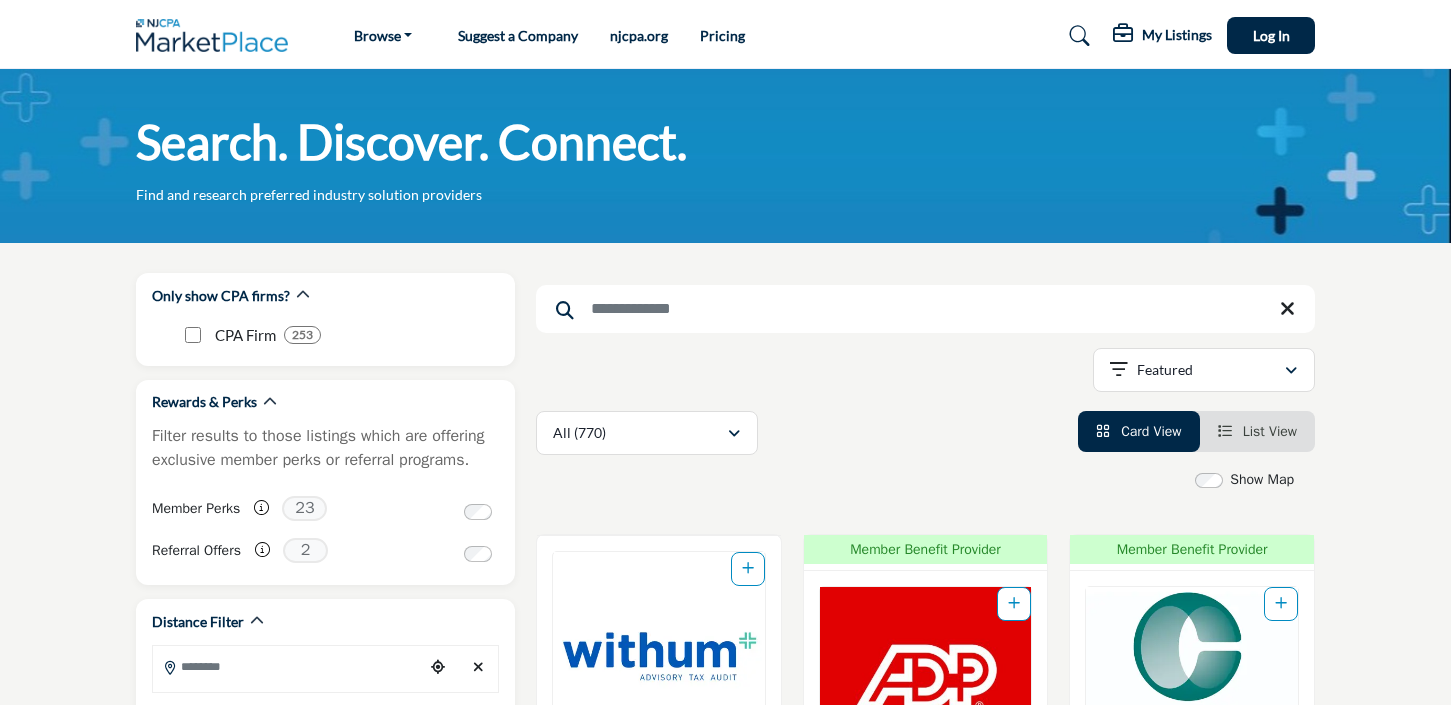scroll, scrollTop: 0, scrollLeft: 0, axis: both 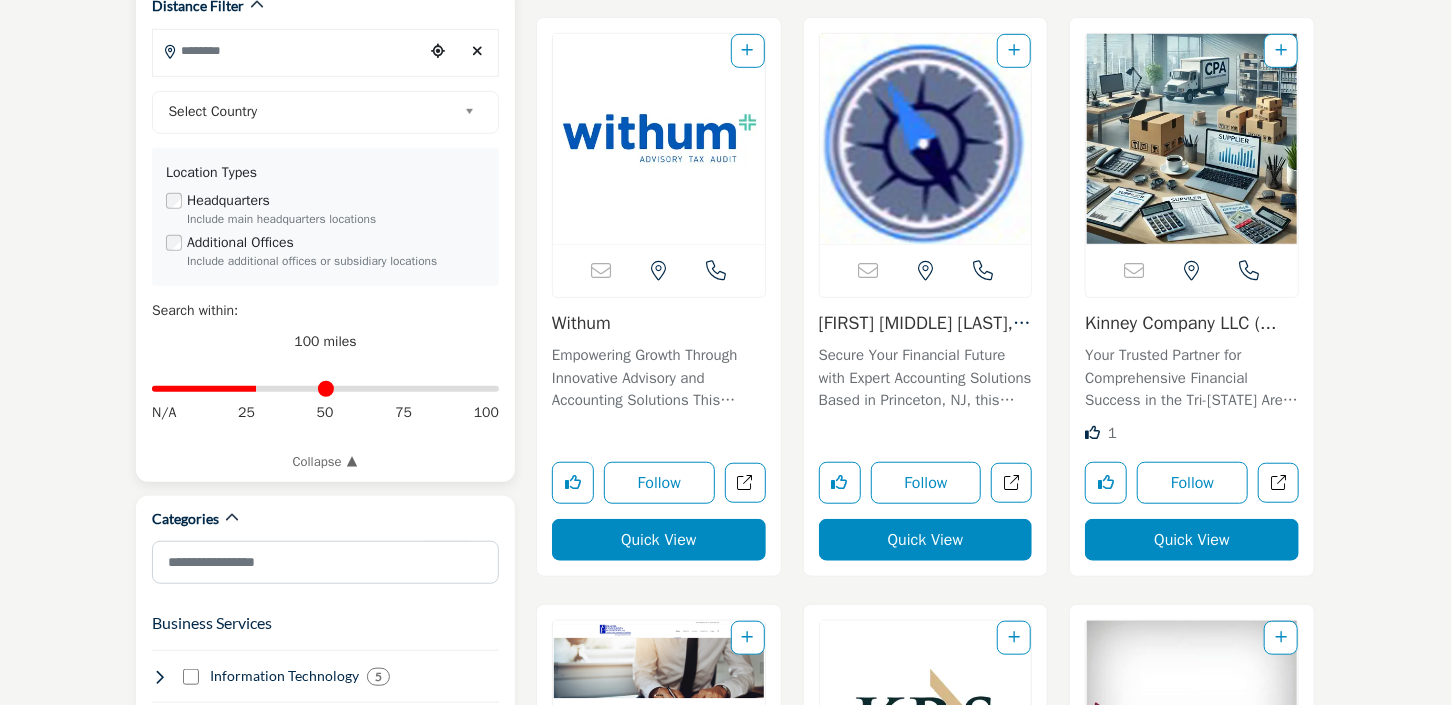 drag, startPoint x: 488, startPoint y: 387, endPoint x: 259, endPoint y: 423, distance: 231.81242 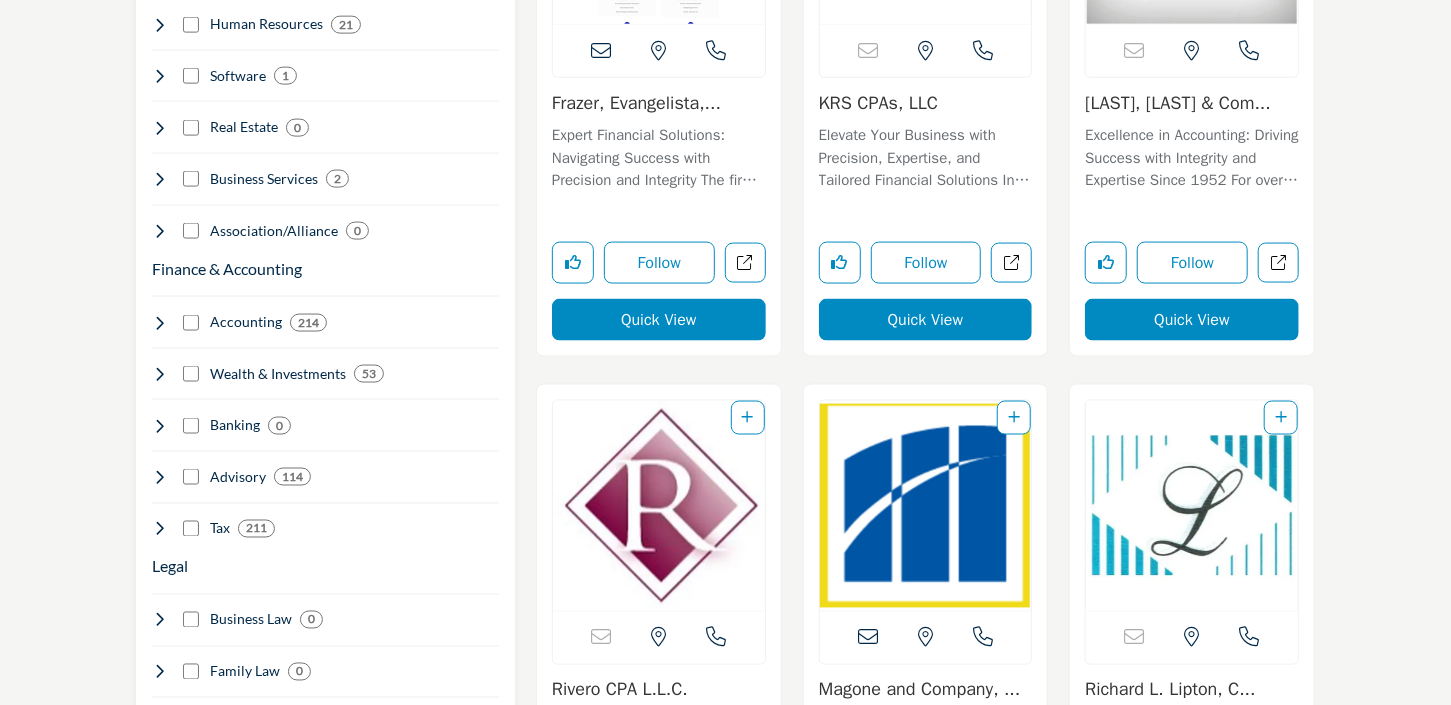 scroll, scrollTop: 1438, scrollLeft: 0, axis: vertical 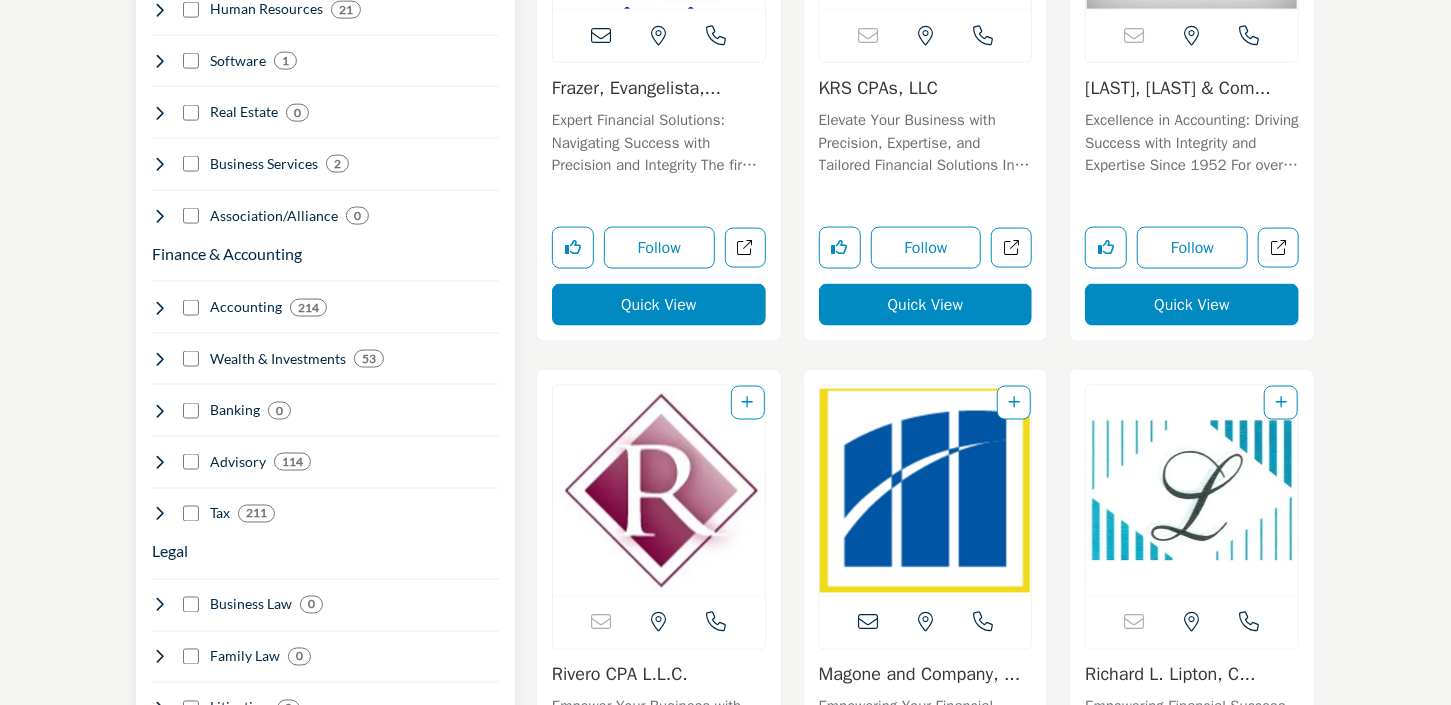 click on "Accounting" at bounding box center (246, 307) 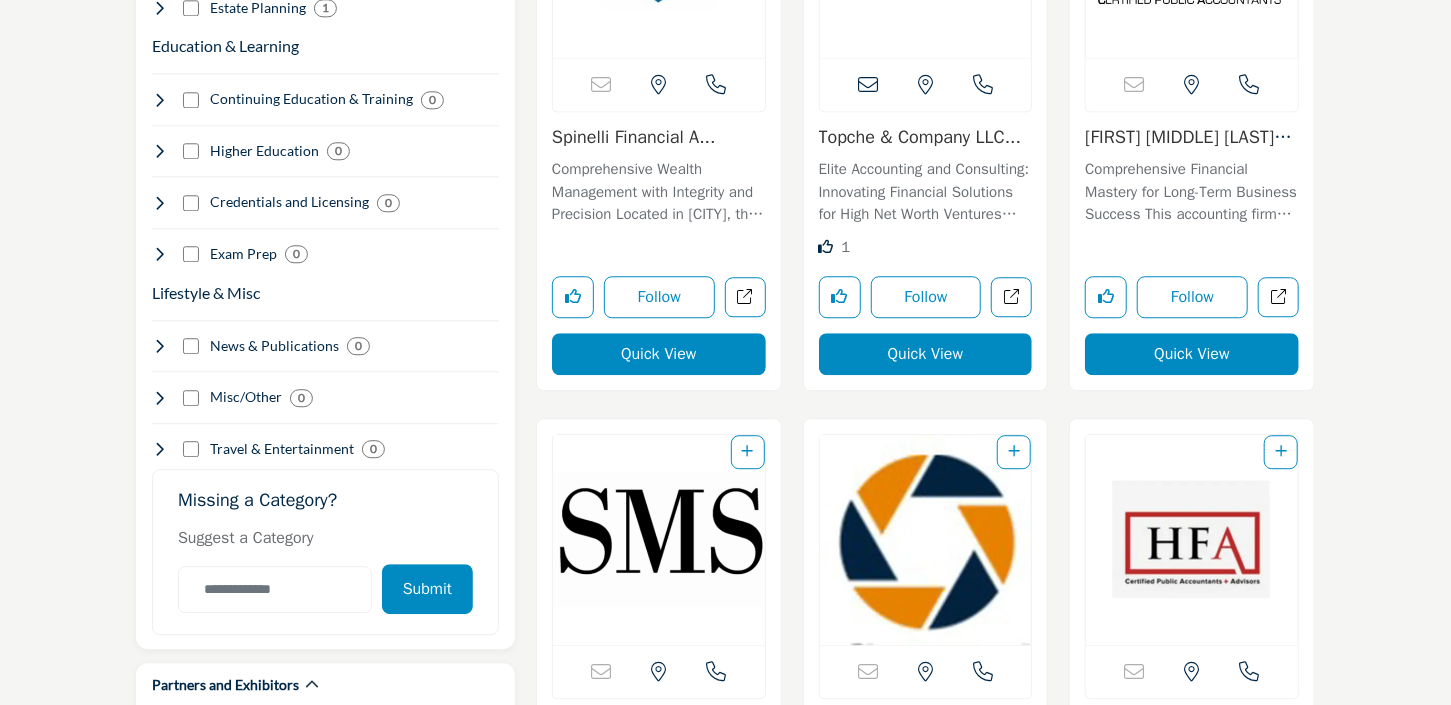 scroll, scrollTop: 2589, scrollLeft: 0, axis: vertical 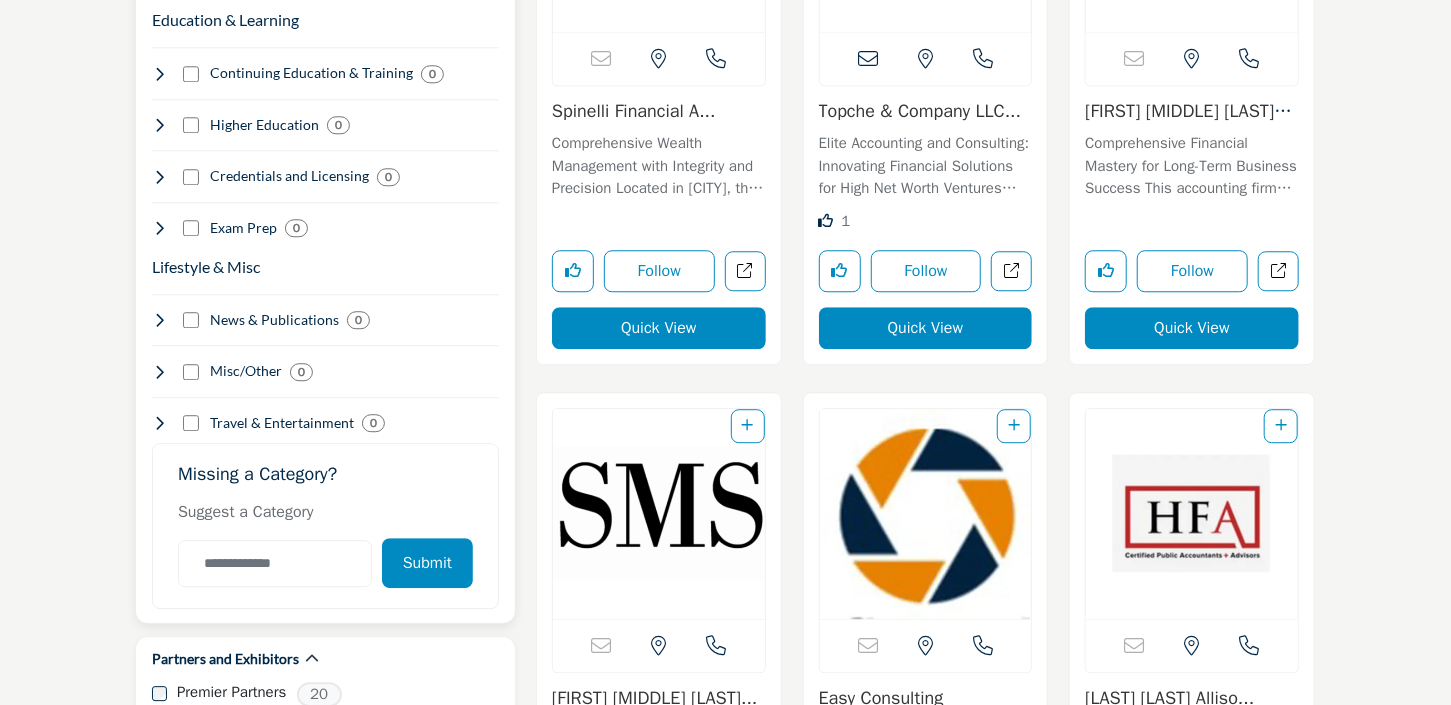 click on "Suggest a Category" at bounding box center (325, 512) 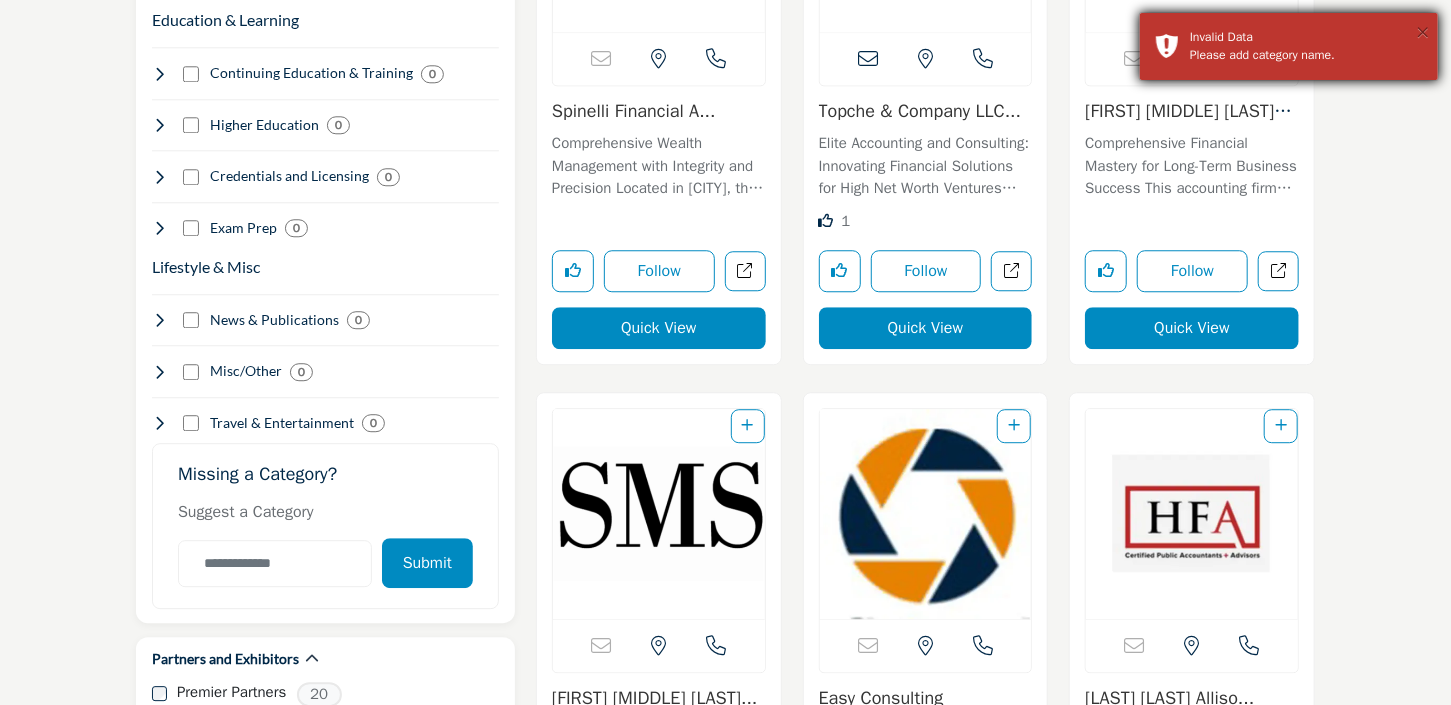 click on "×" at bounding box center [1423, 32] 